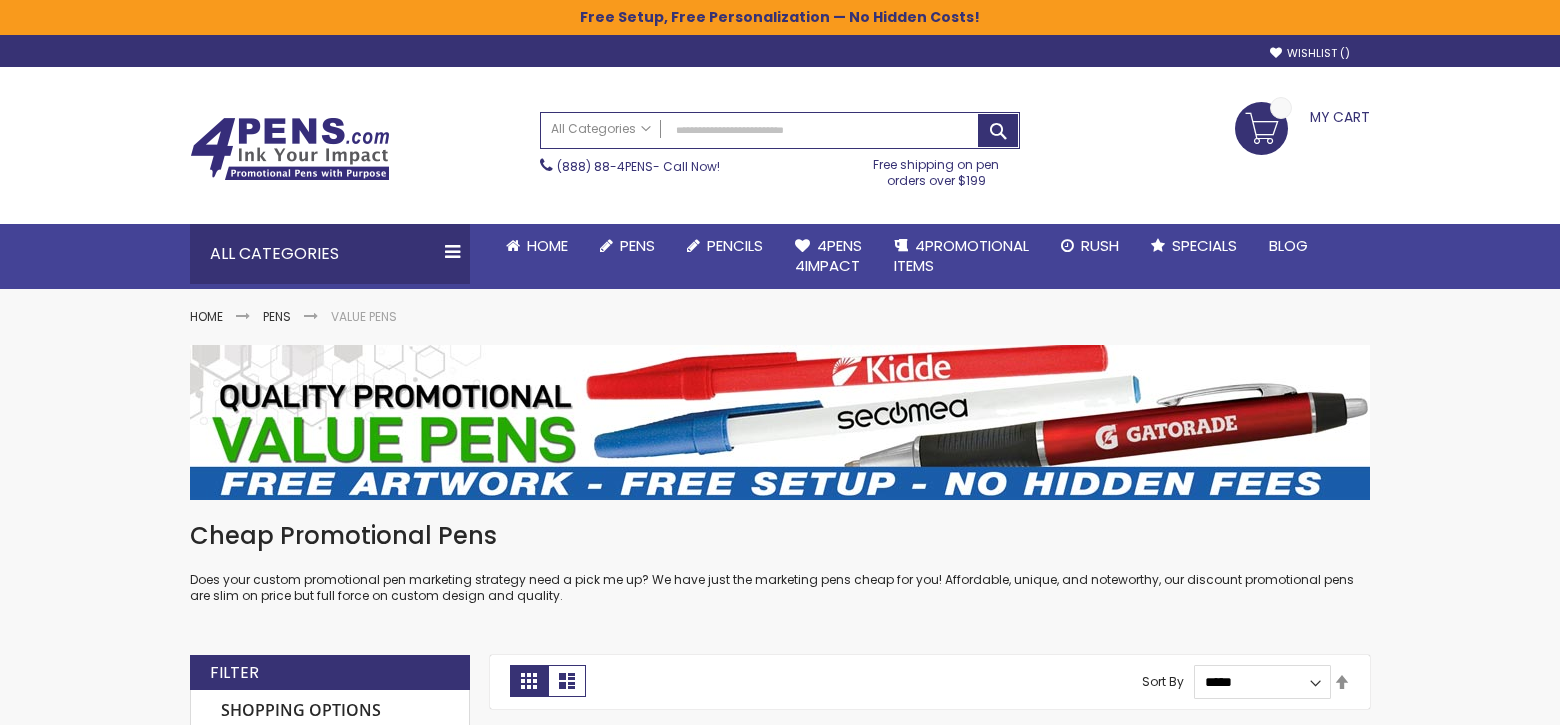 scroll, scrollTop: 400, scrollLeft: 0, axis: vertical 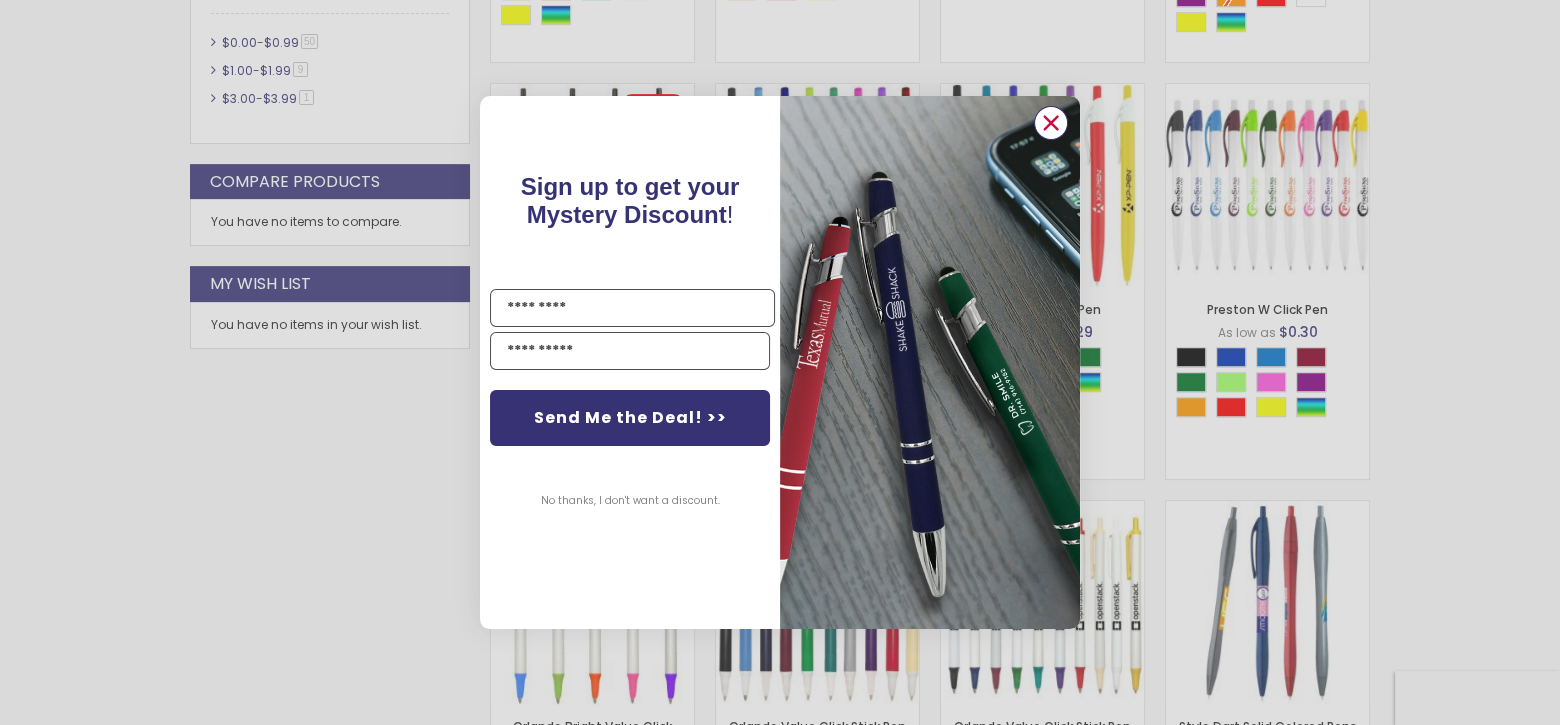 click 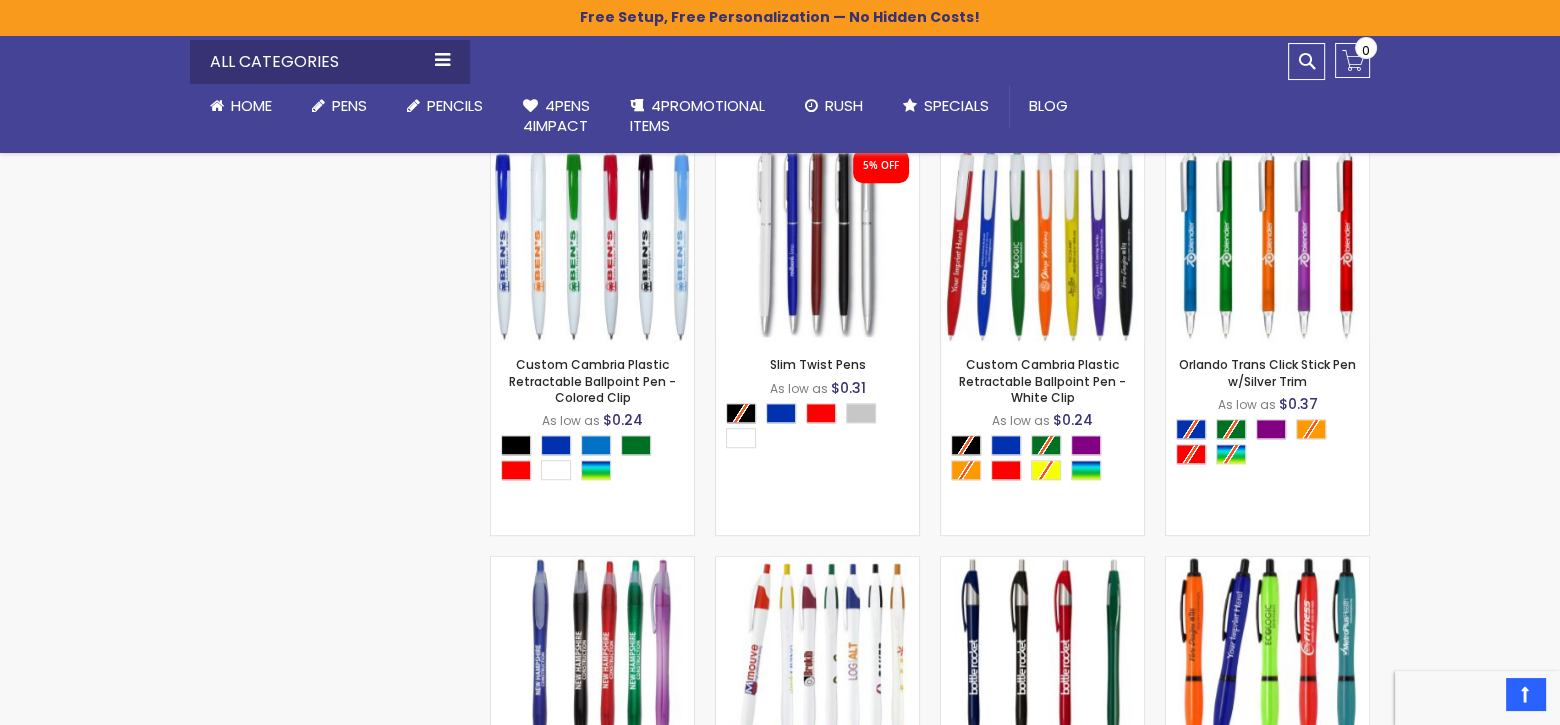 scroll, scrollTop: 1963, scrollLeft: 0, axis: vertical 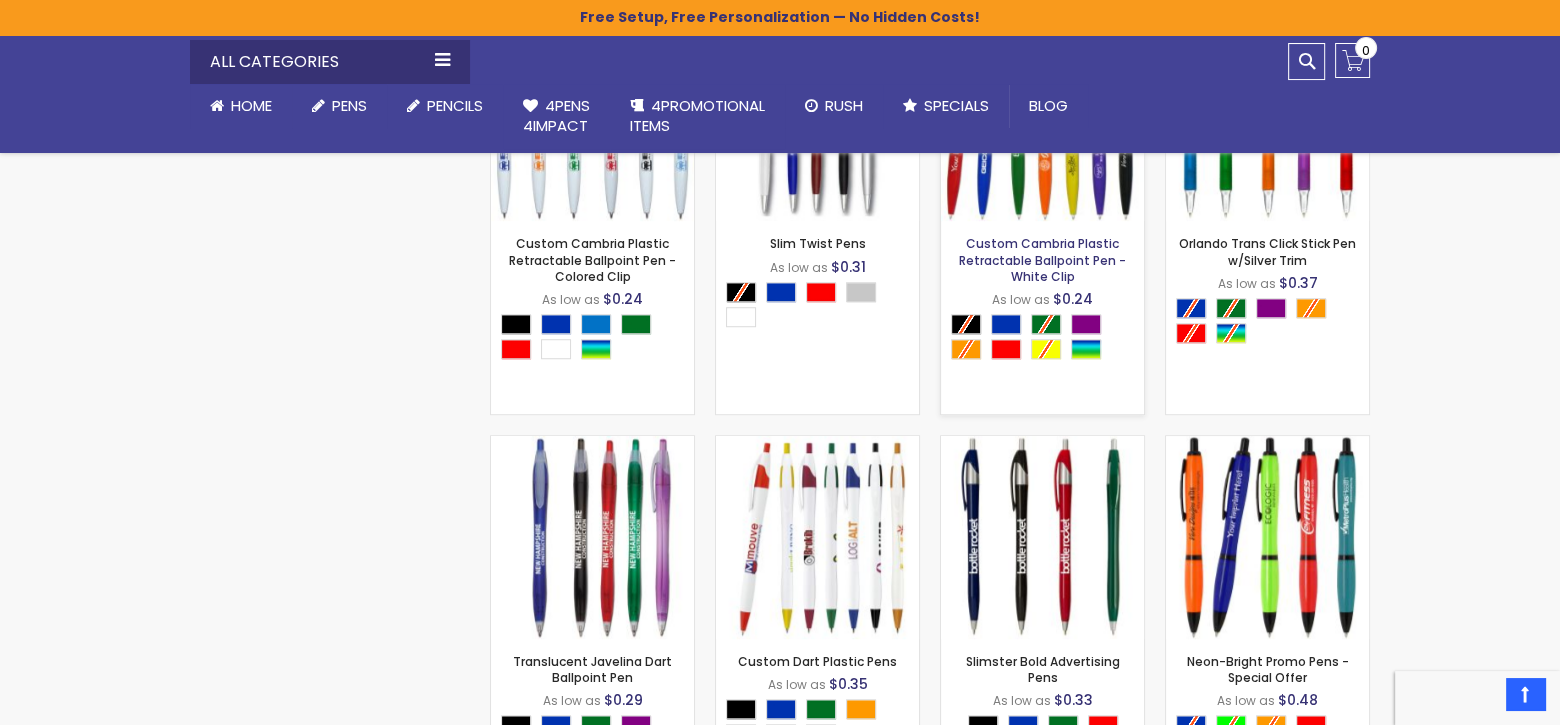 click on "Custom Cambria Plastic Retractable Ballpoint Pen - White Clip" at bounding box center (1042, 259) 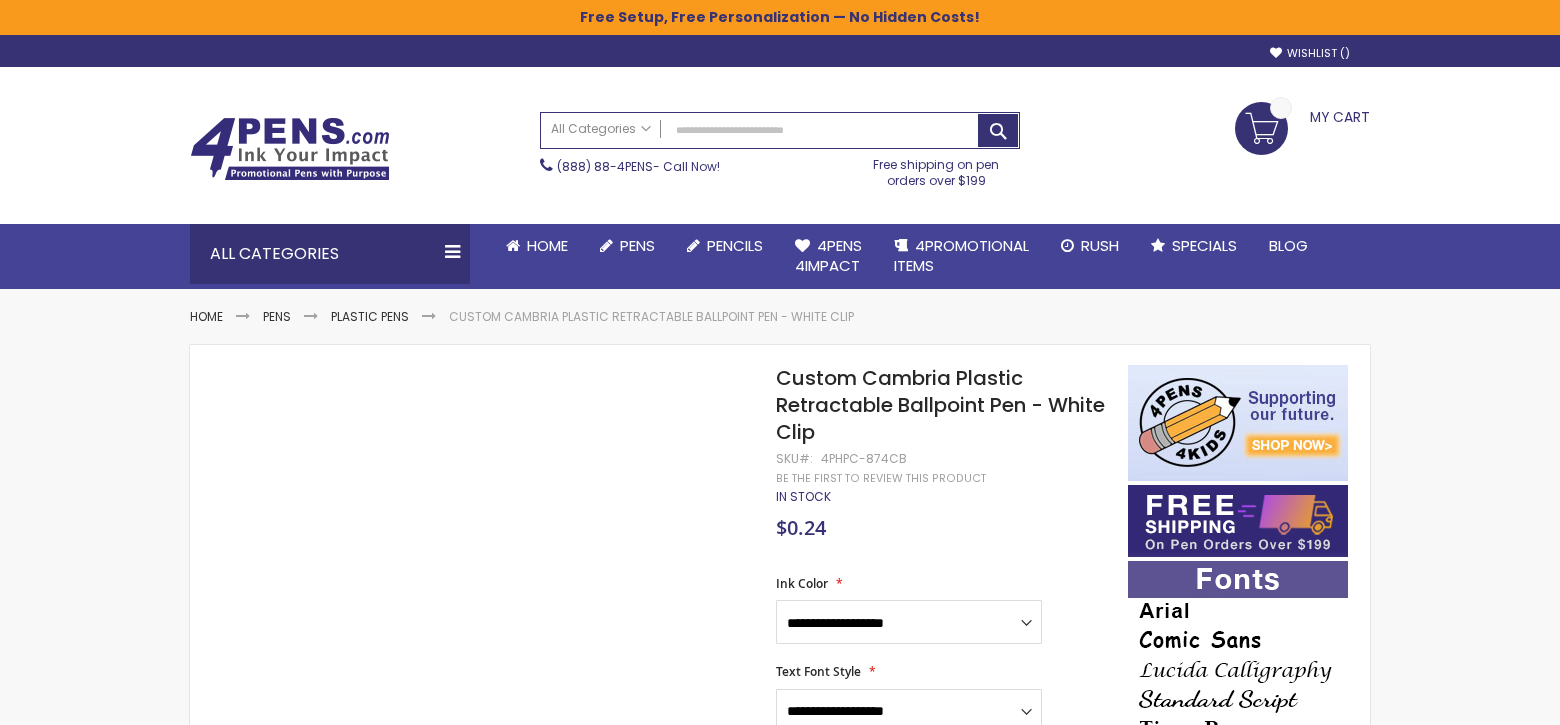 scroll, scrollTop: 0, scrollLeft: 0, axis: both 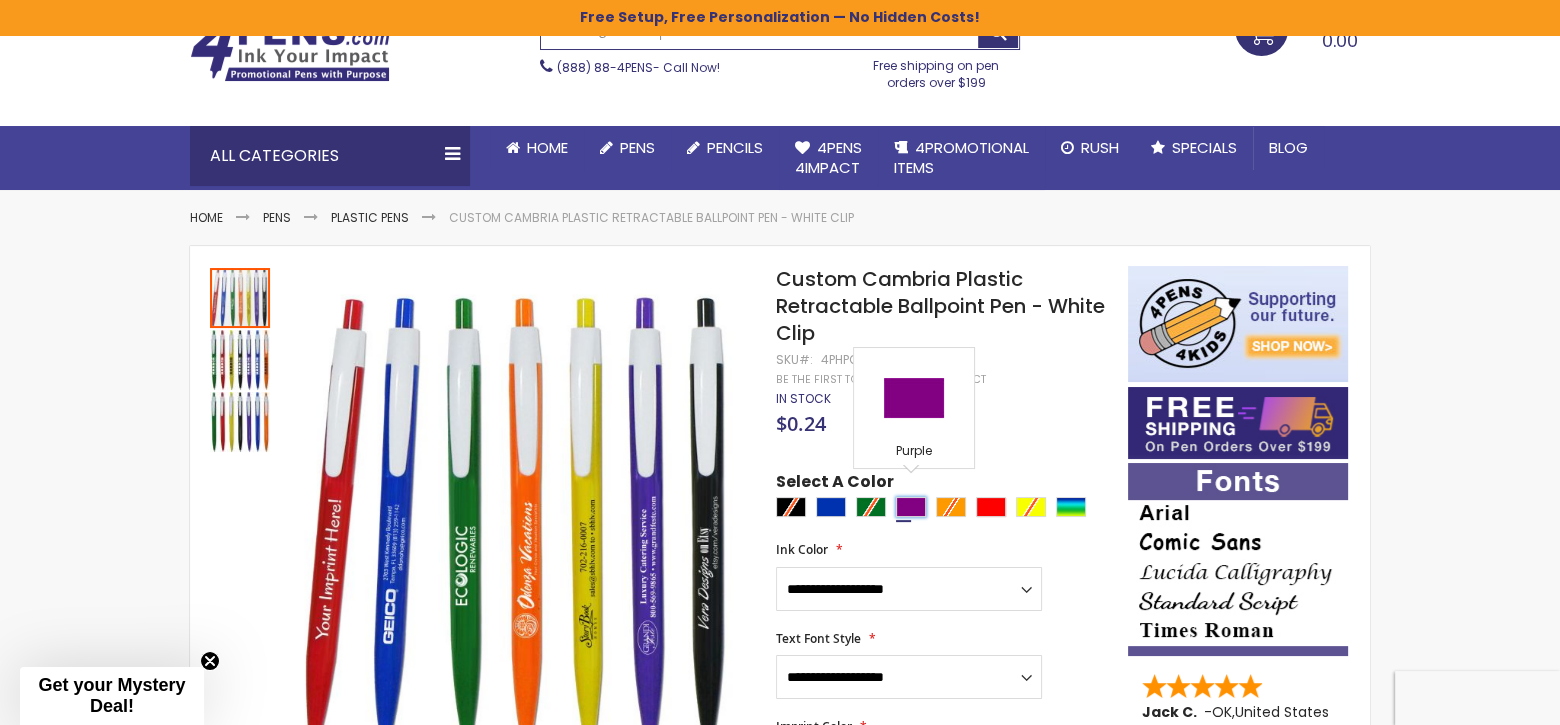 click at bounding box center (911, 507) 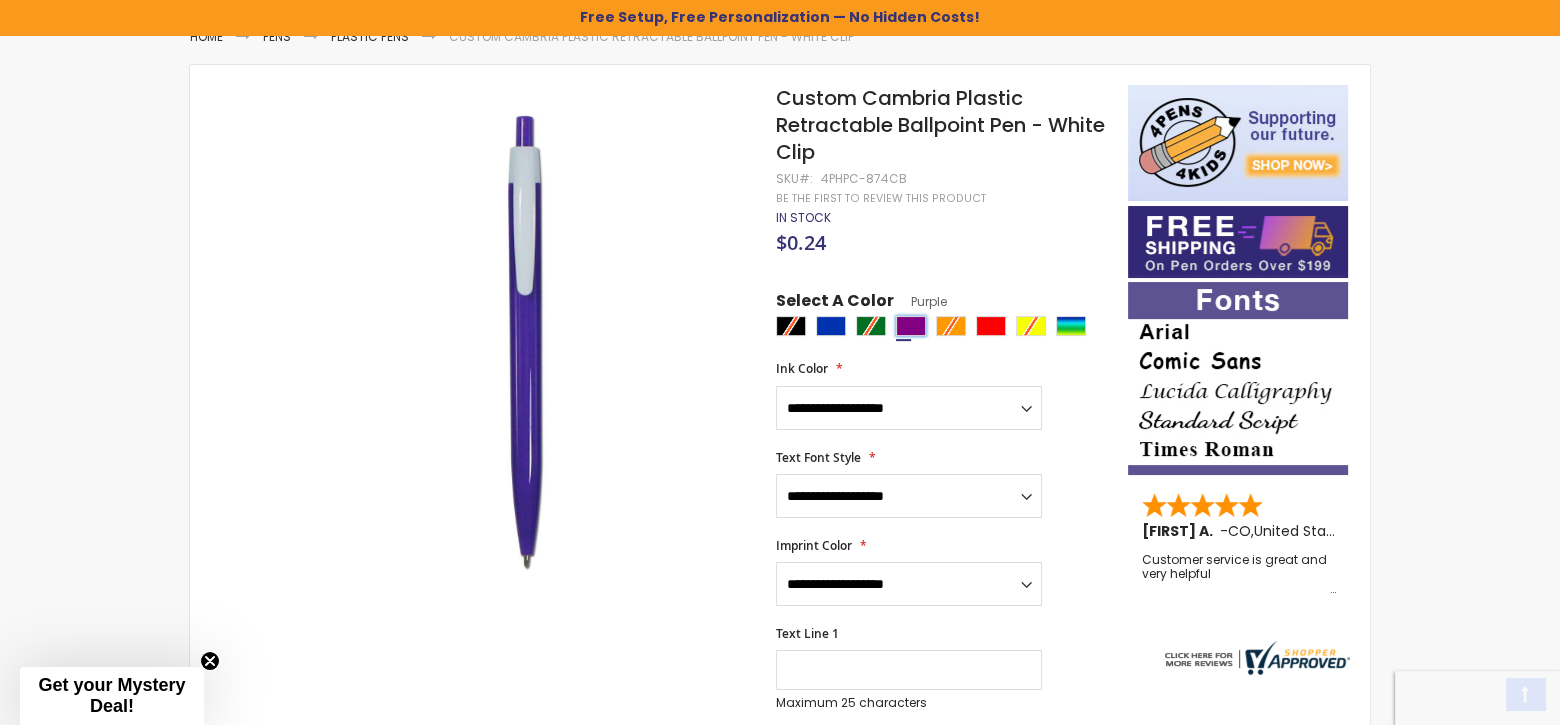 scroll, scrollTop: 300, scrollLeft: 0, axis: vertical 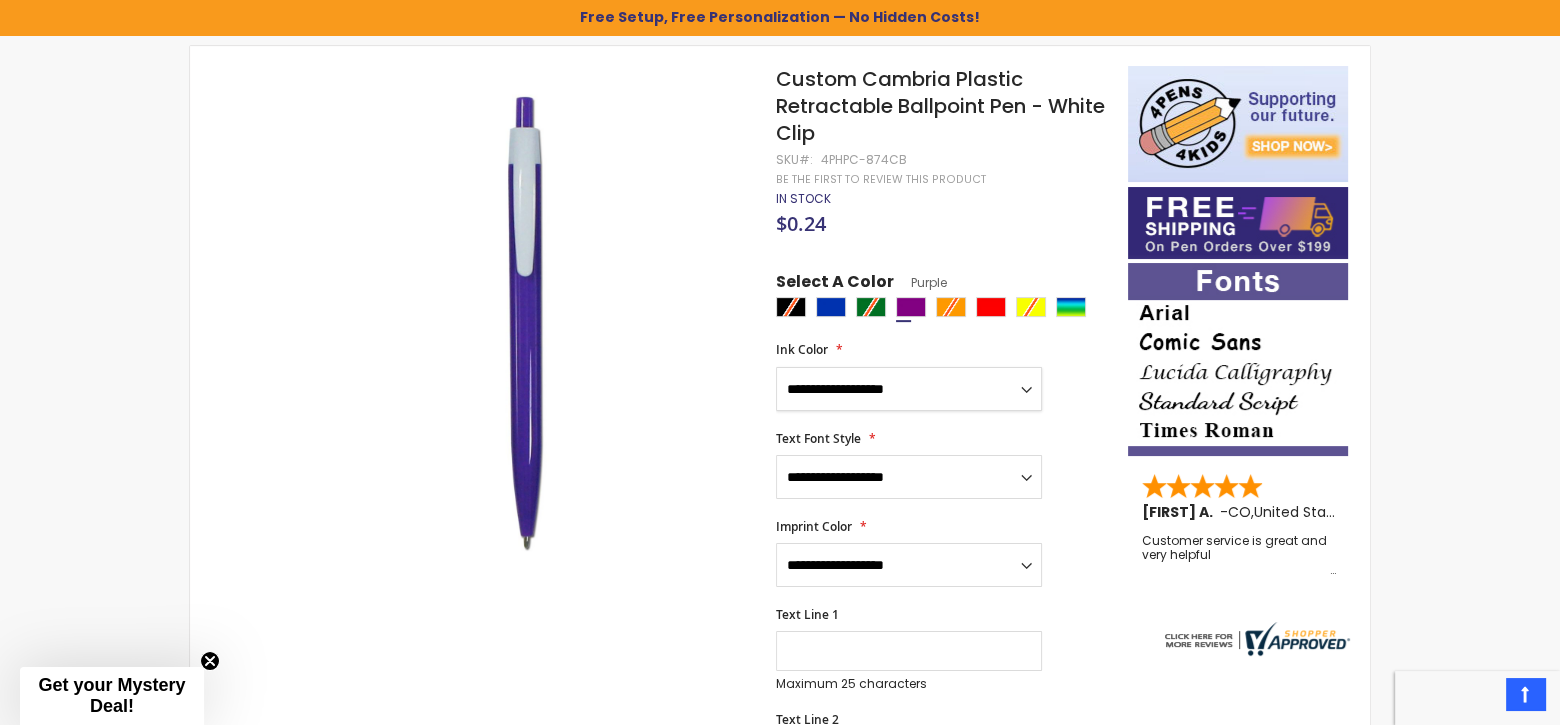 click on "**********" at bounding box center [909, 389] 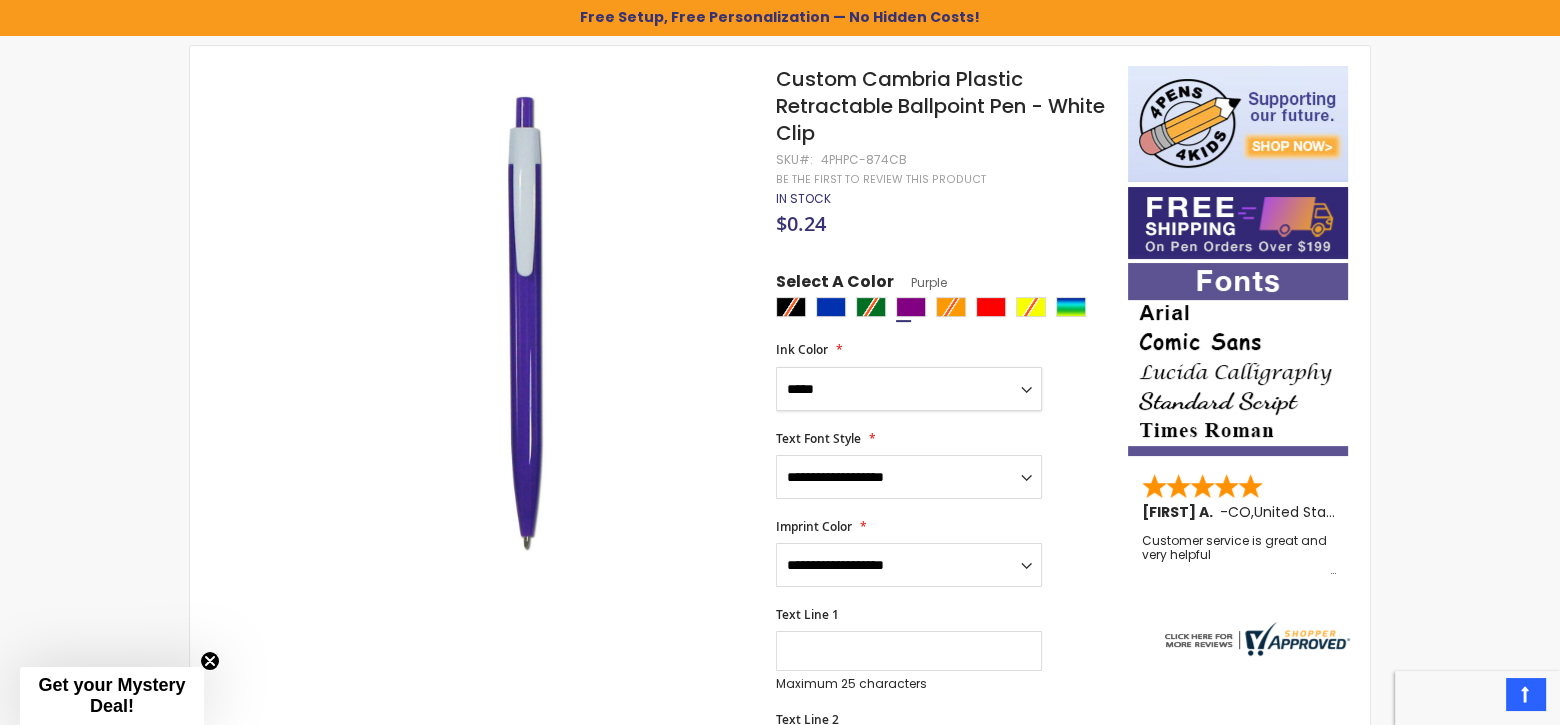 click on "**********" at bounding box center [909, 389] 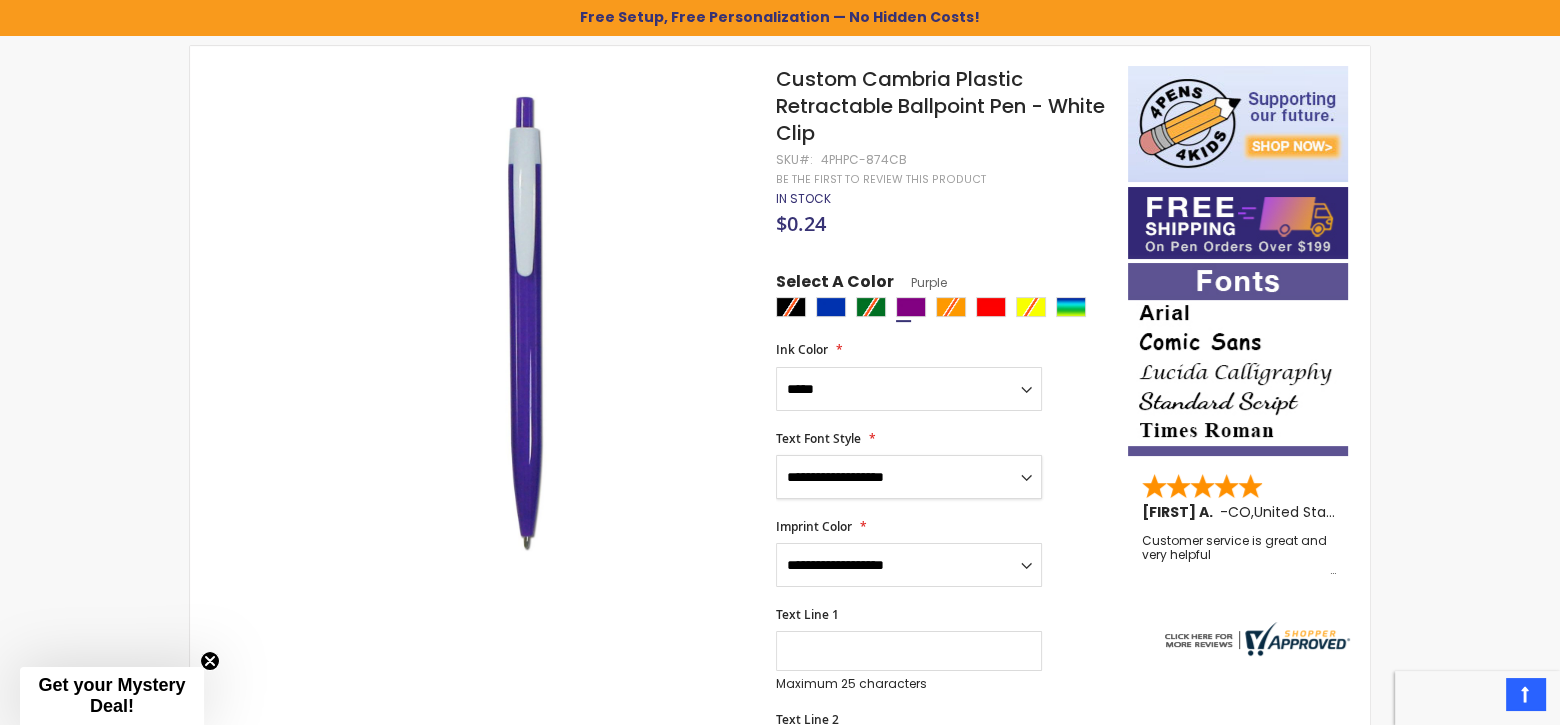 click on "**********" at bounding box center (909, 477) 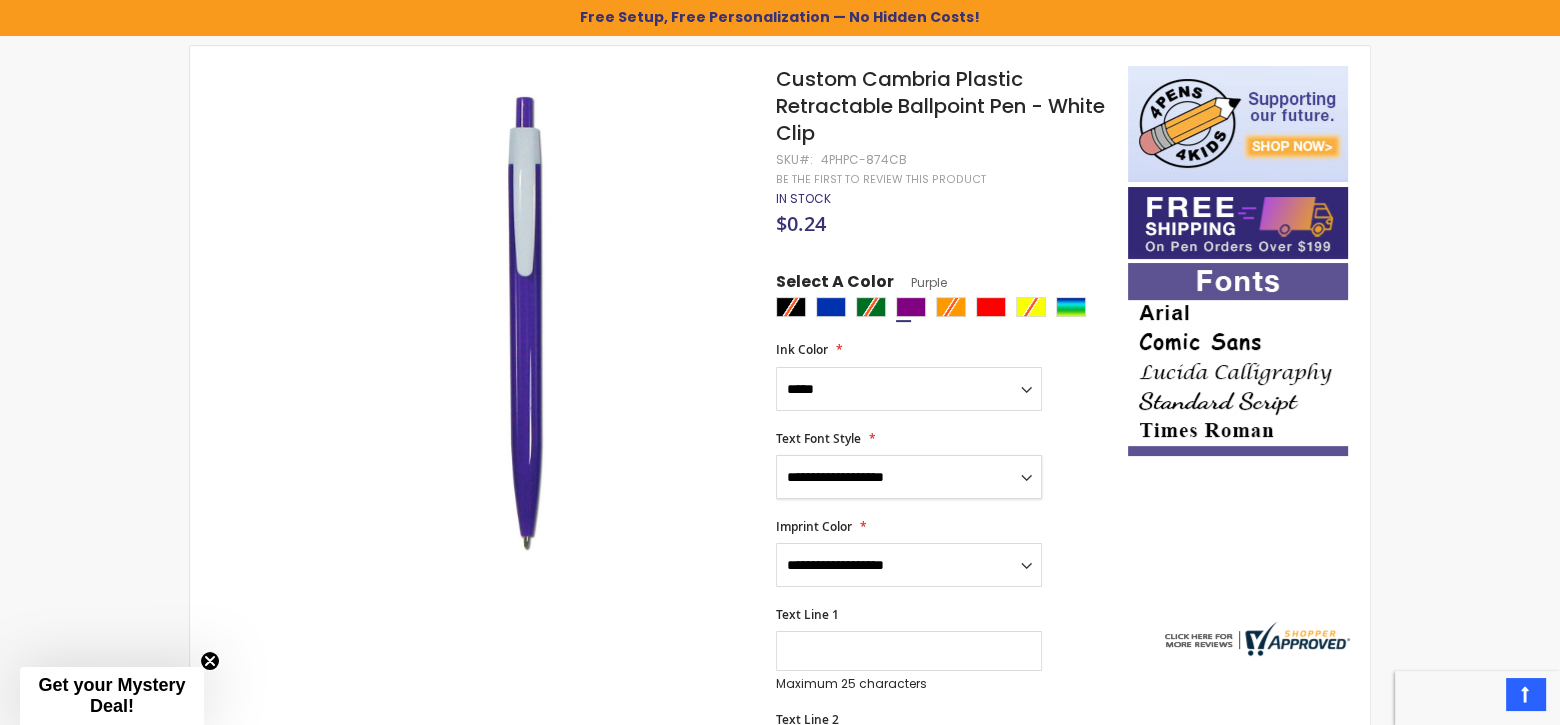 select on "*****" 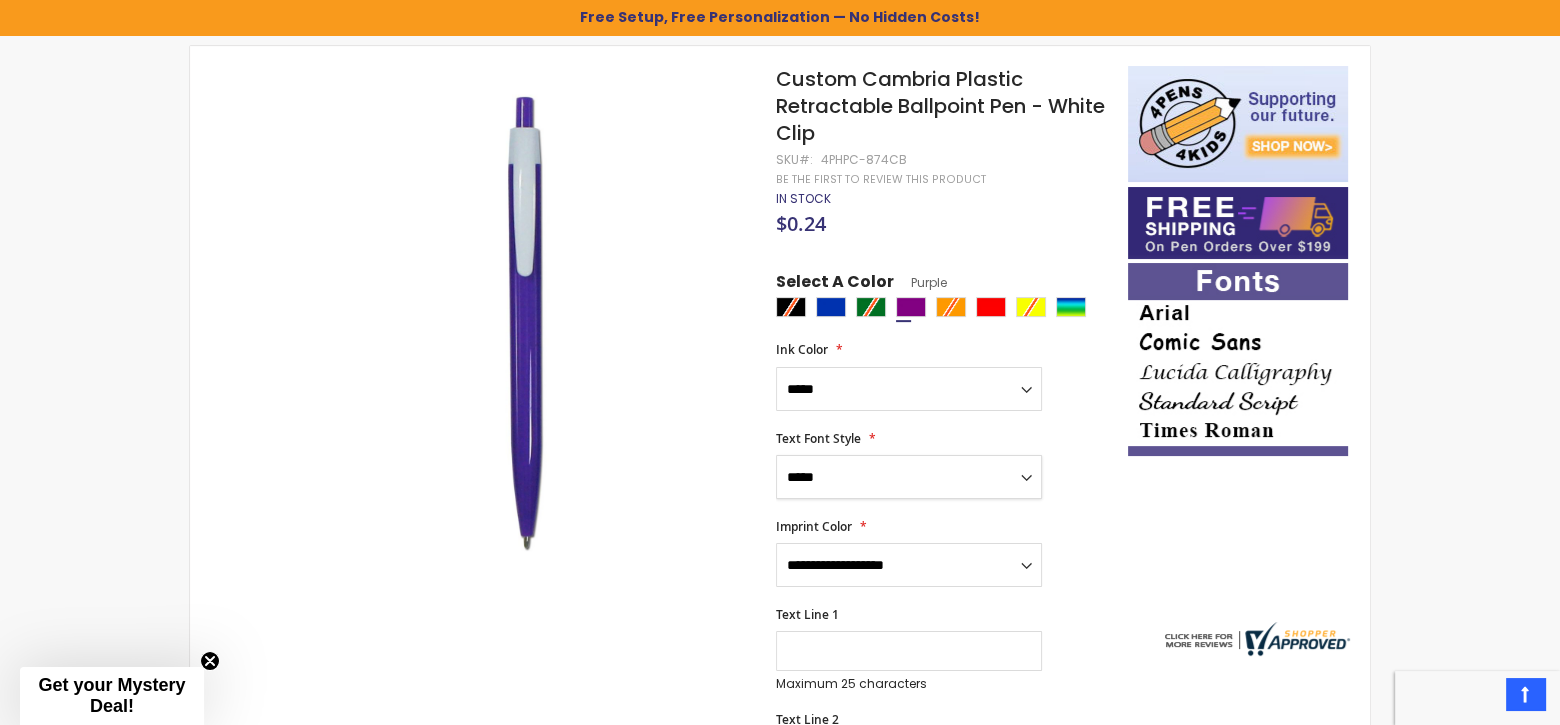 click on "**********" at bounding box center [909, 477] 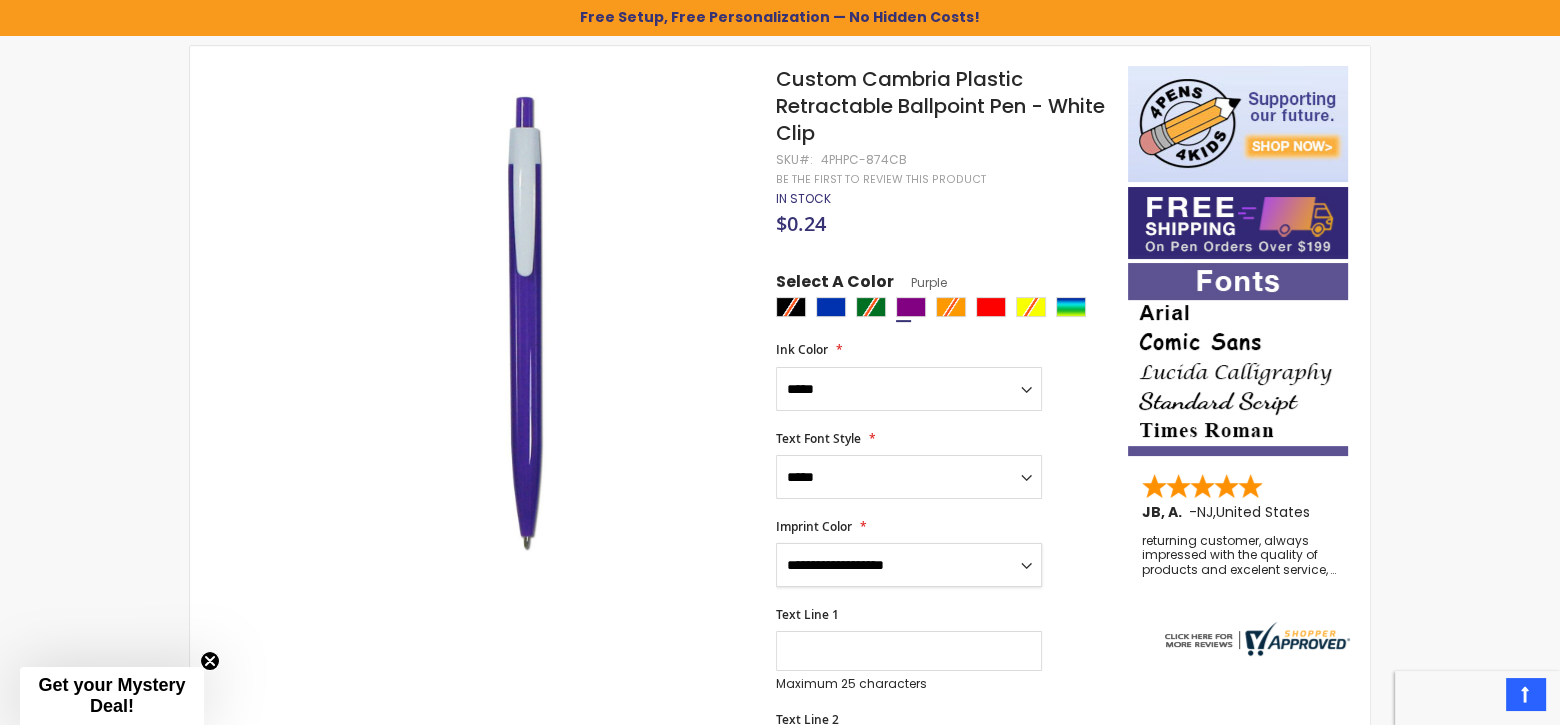 click on "**********" at bounding box center [909, 565] 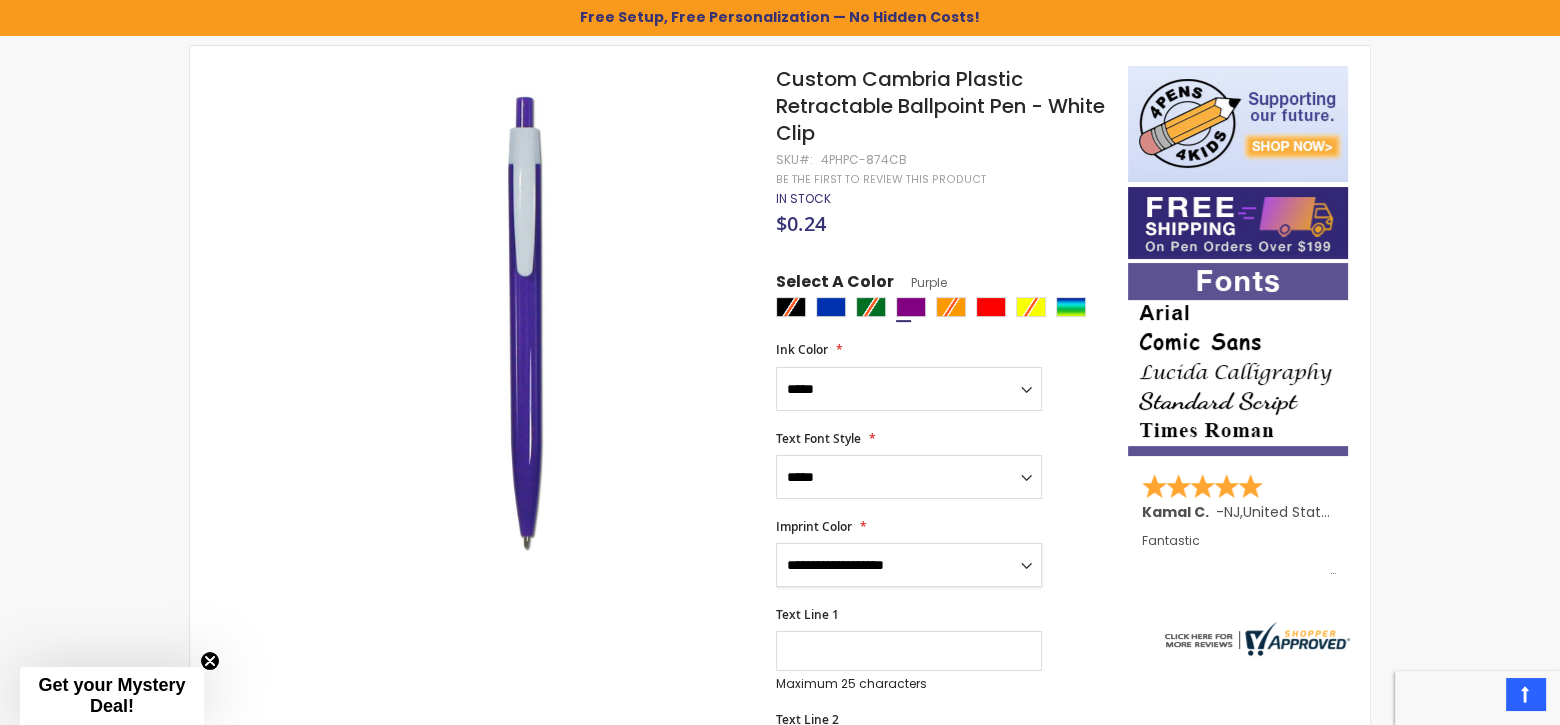 select on "*****" 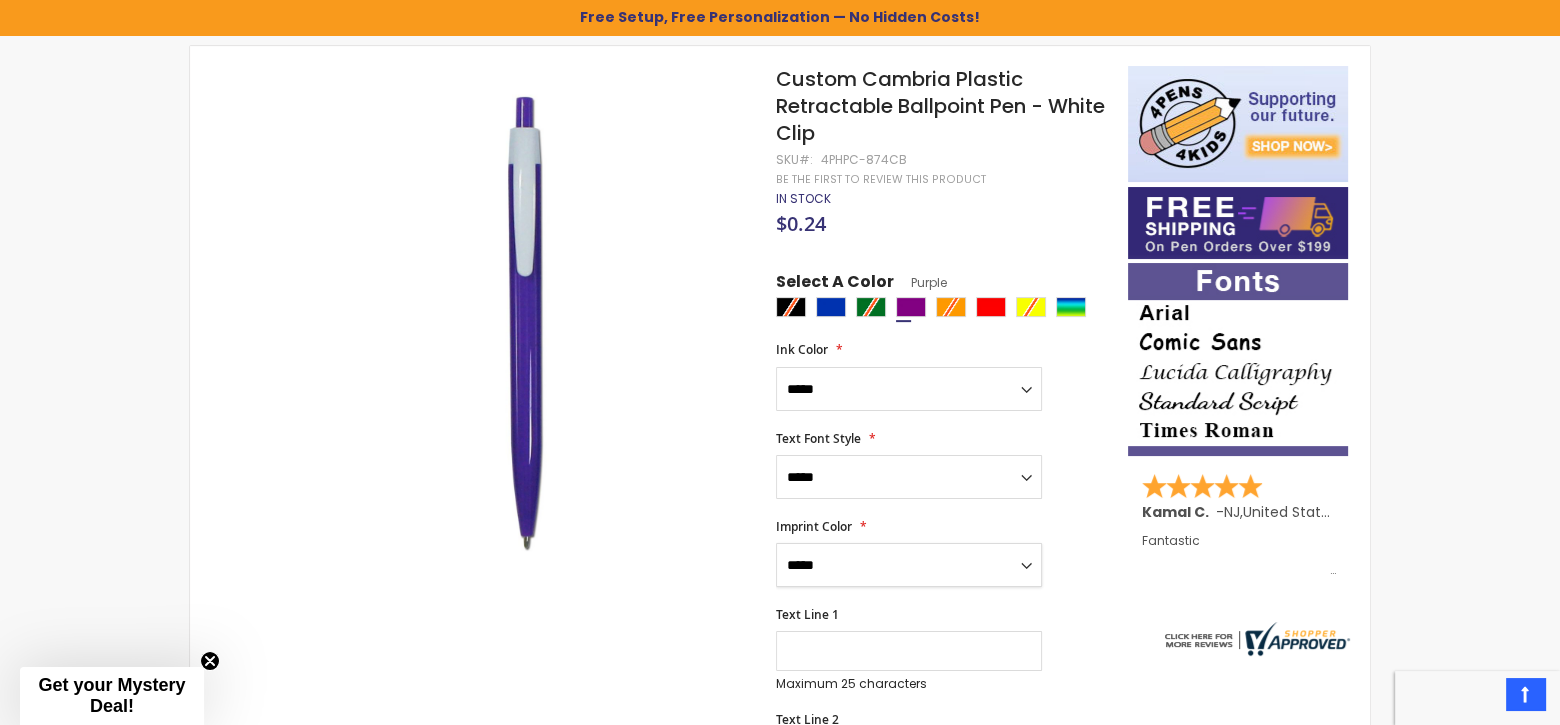 click on "**********" at bounding box center (909, 565) 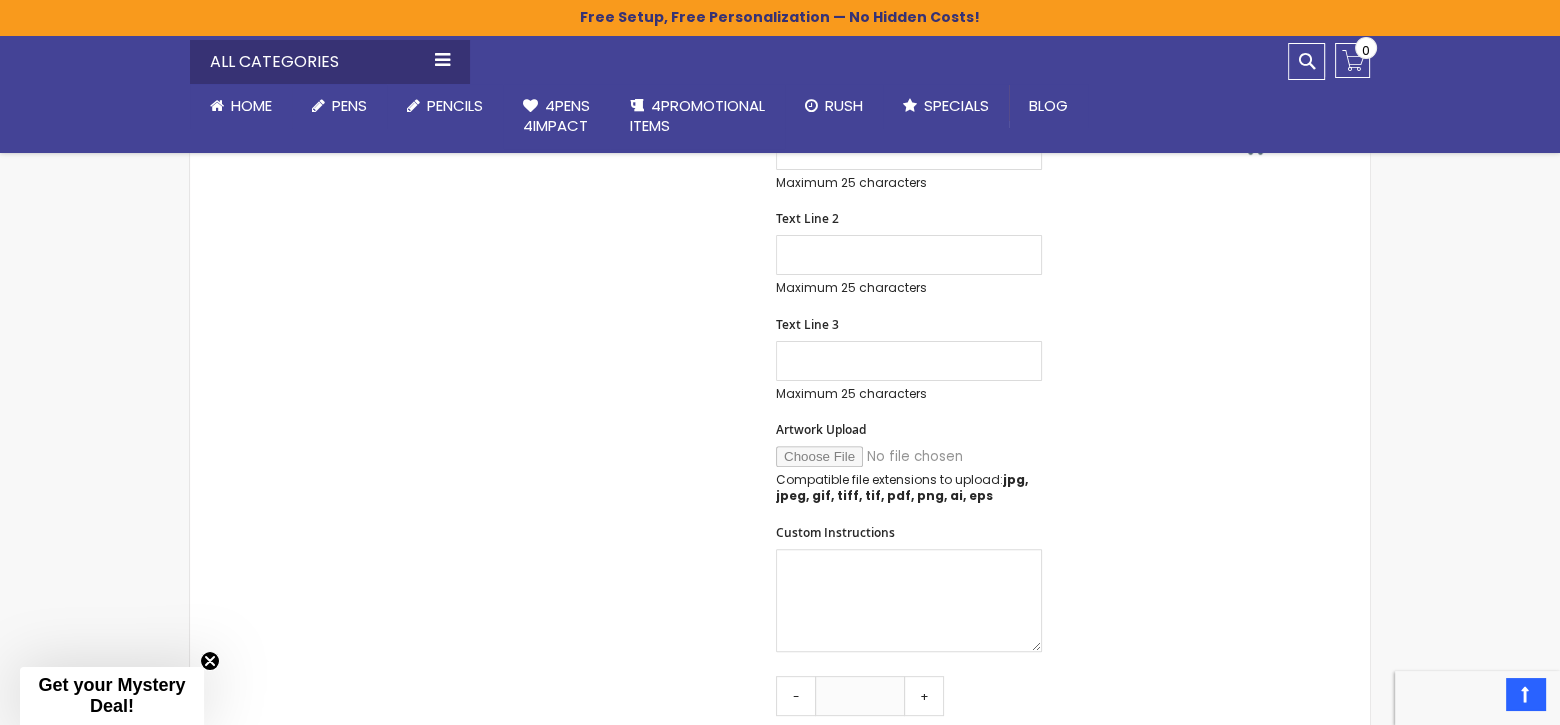 scroll, scrollTop: 1200, scrollLeft: 0, axis: vertical 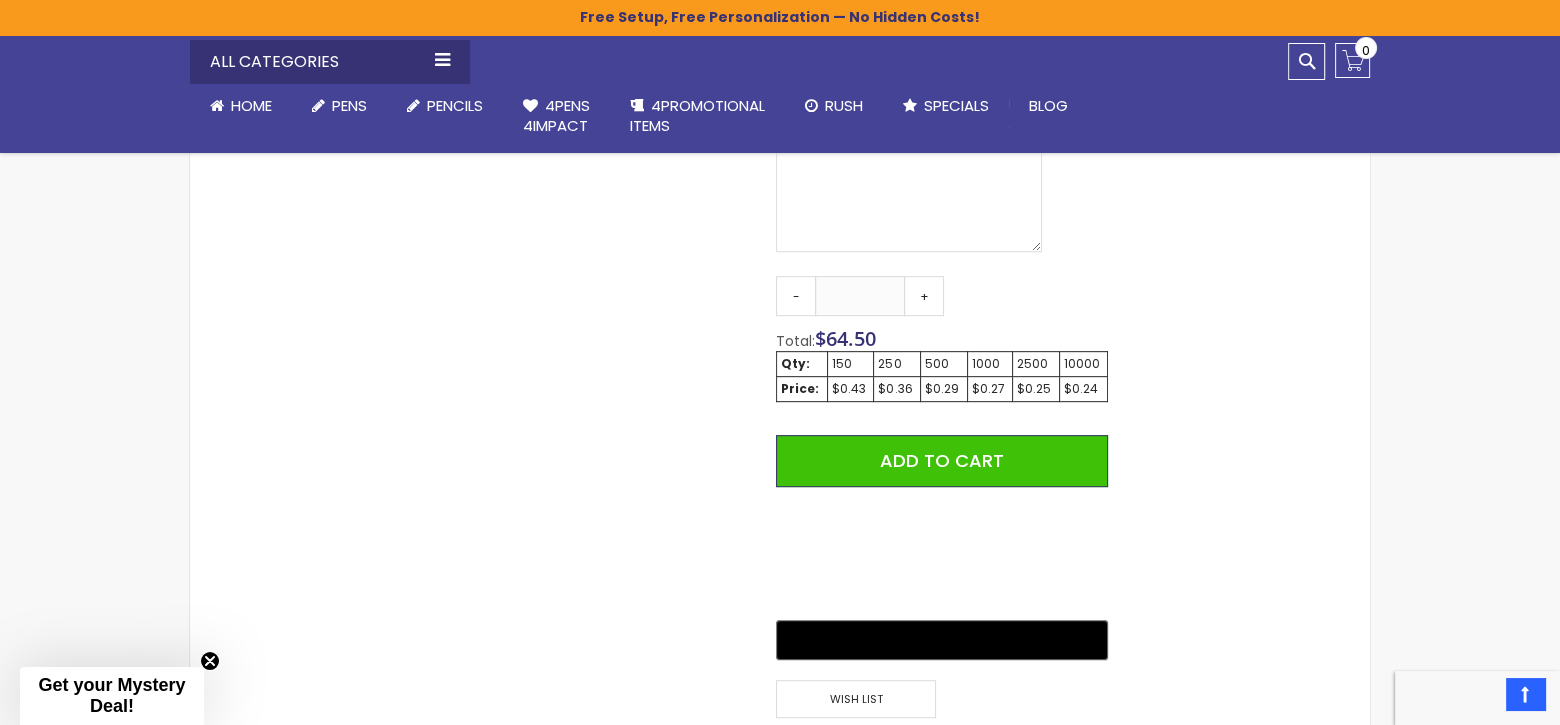 click on "$0.43" at bounding box center (851, 389) 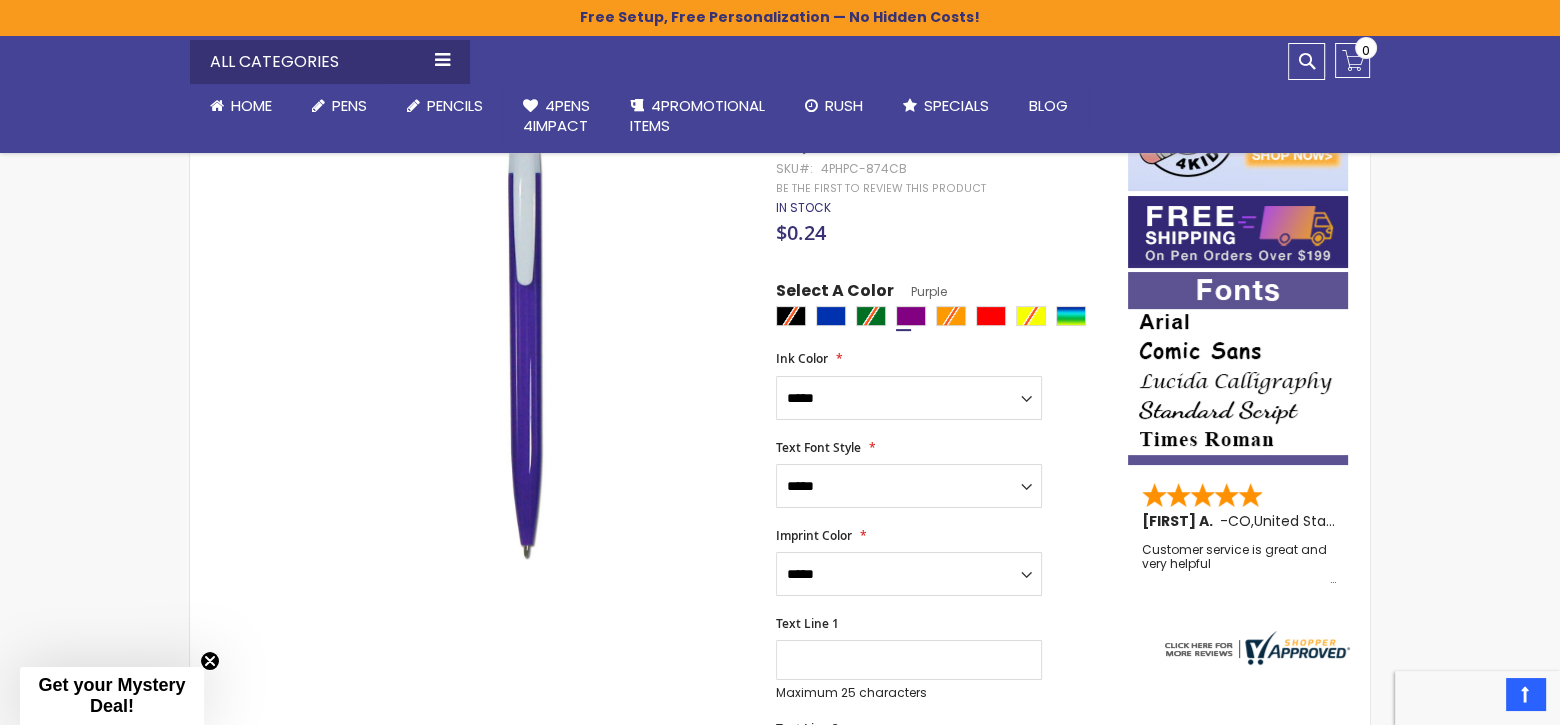 scroll, scrollTop: 500, scrollLeft: 0, axis: vertical 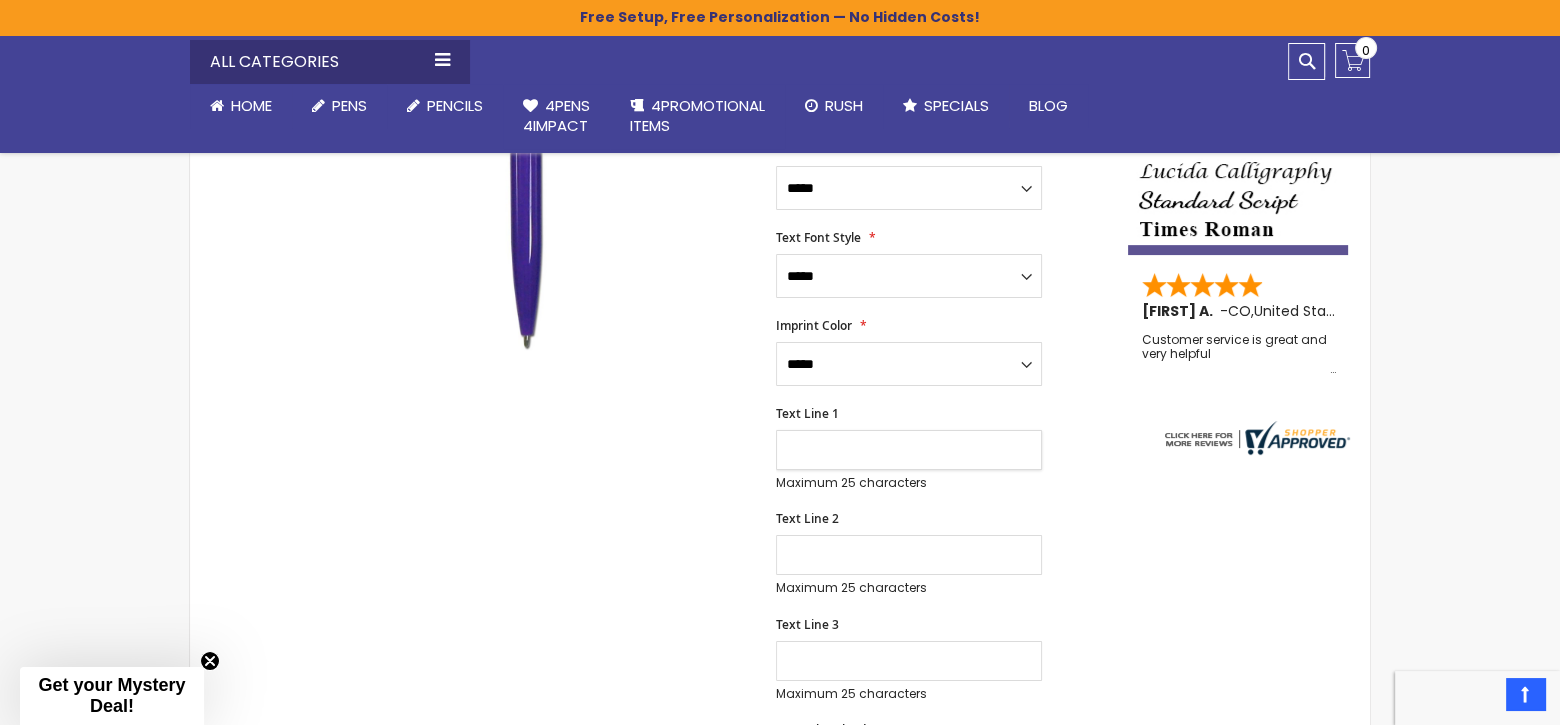 click on "Text Line 1" at bounding box center (909, 450) 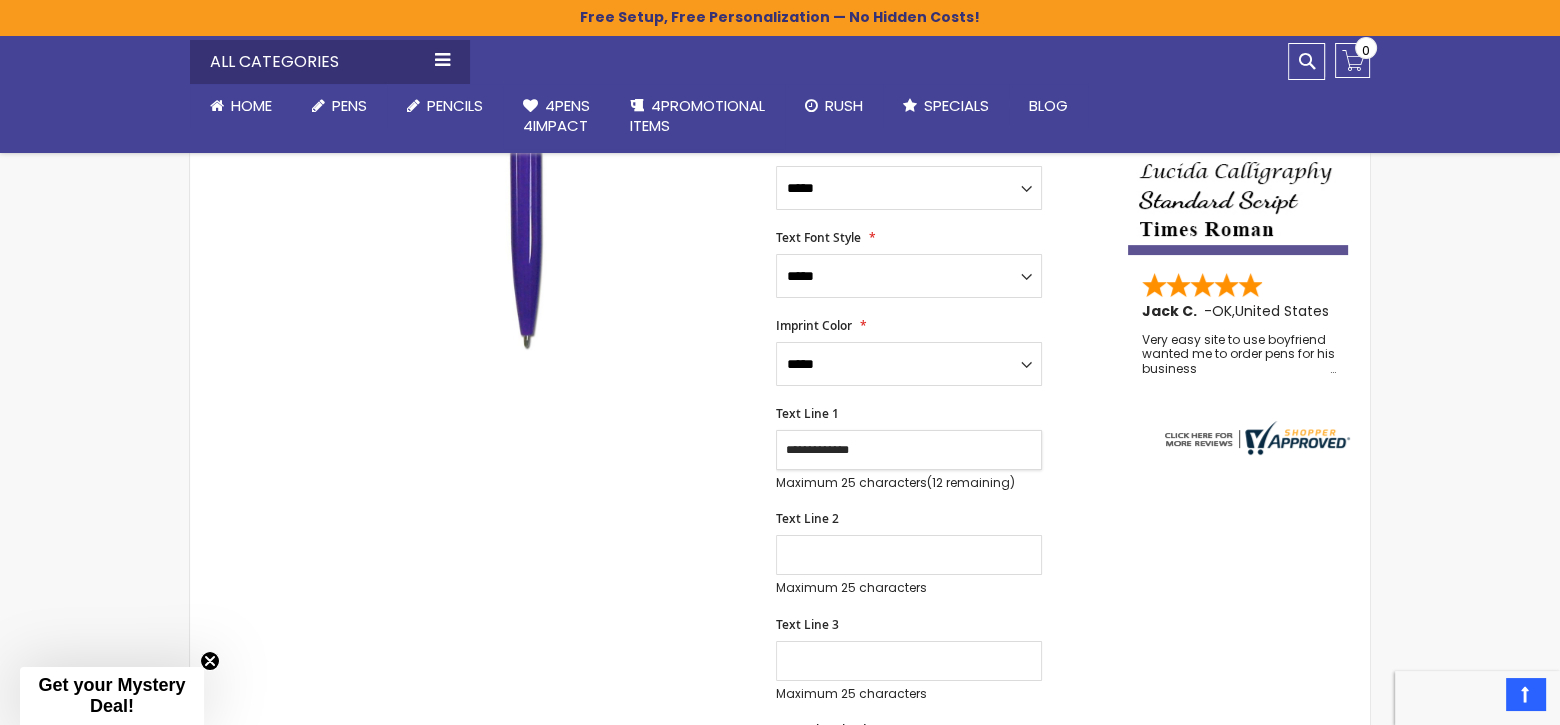type on "**********" 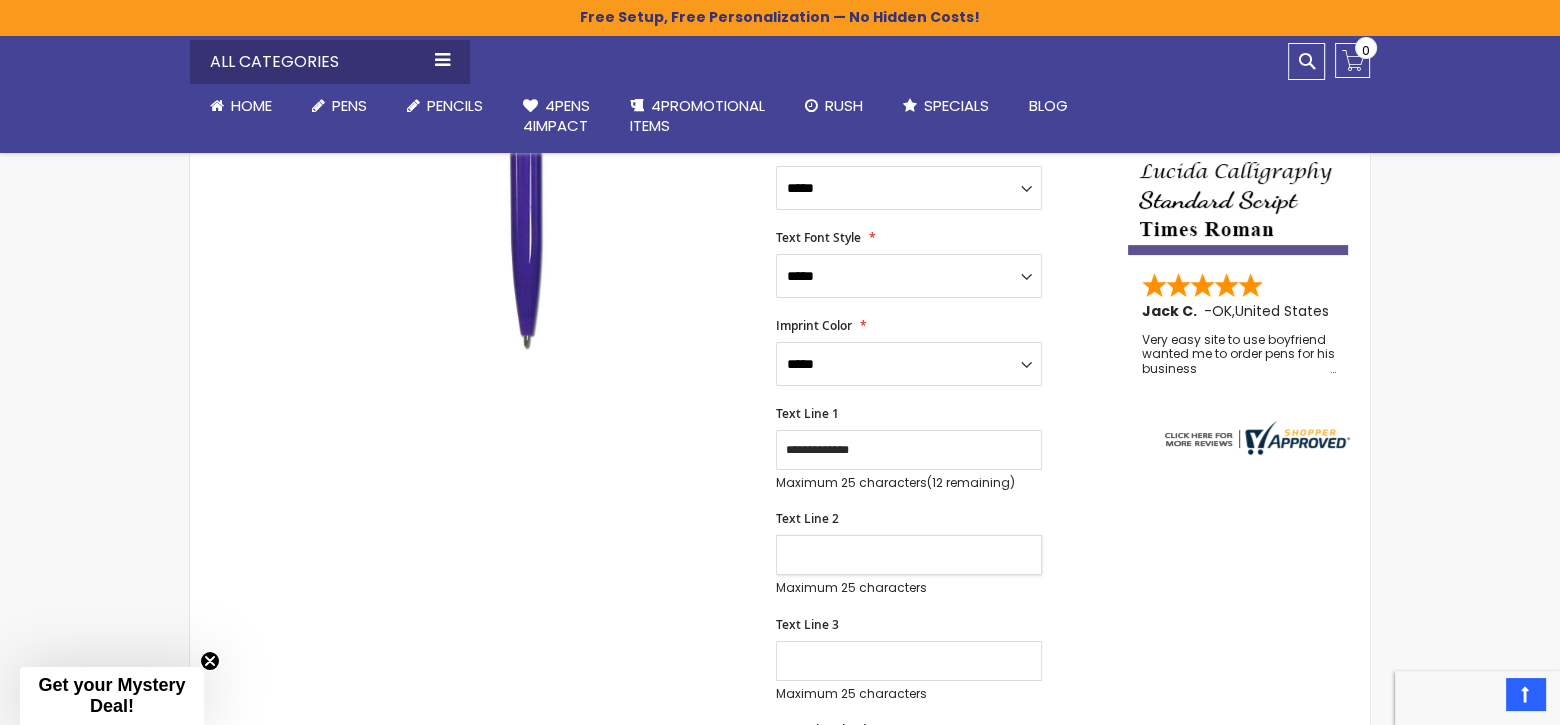 click on "Text Line 2" at bounding box center (909, 555) 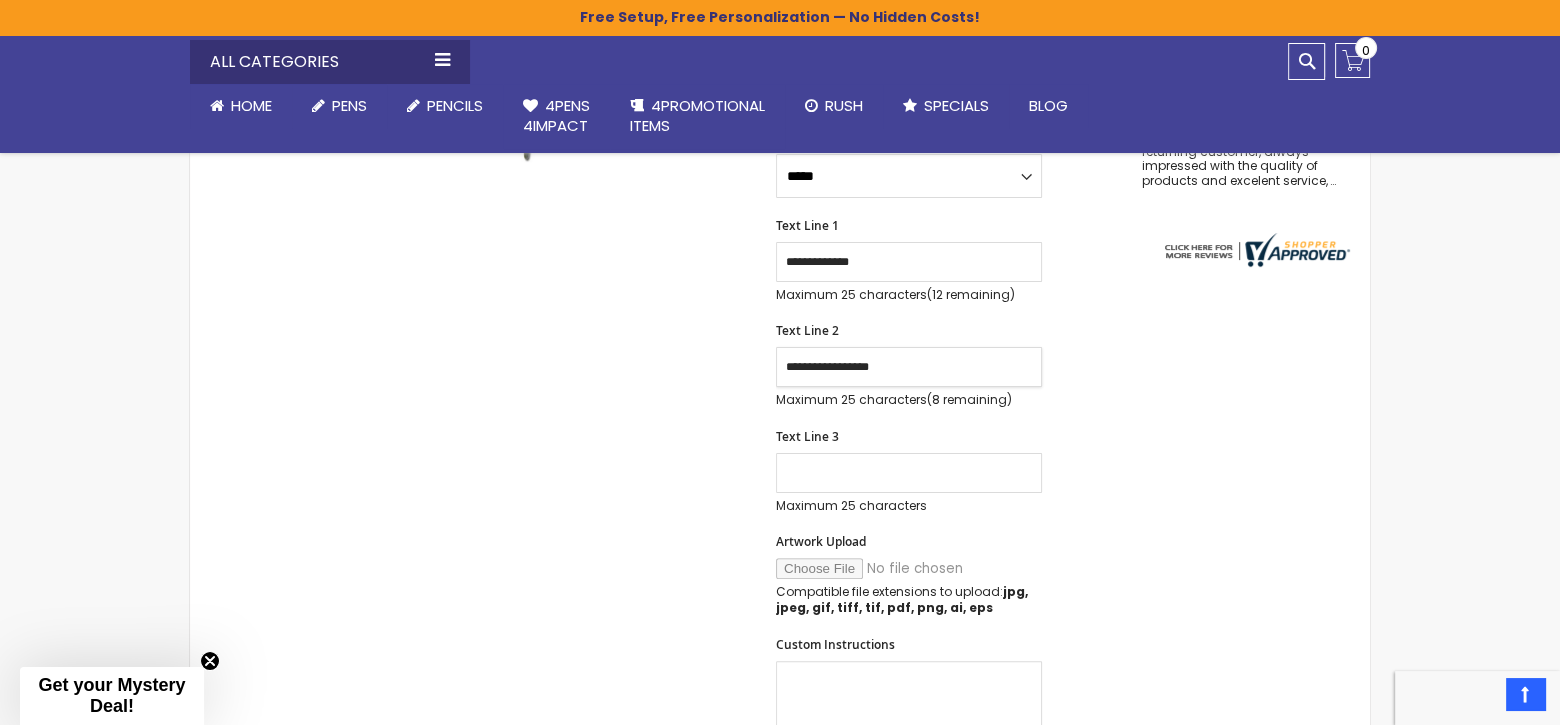 scroll, scrollTop: 700, scrollLeft: 0, axis: vertical 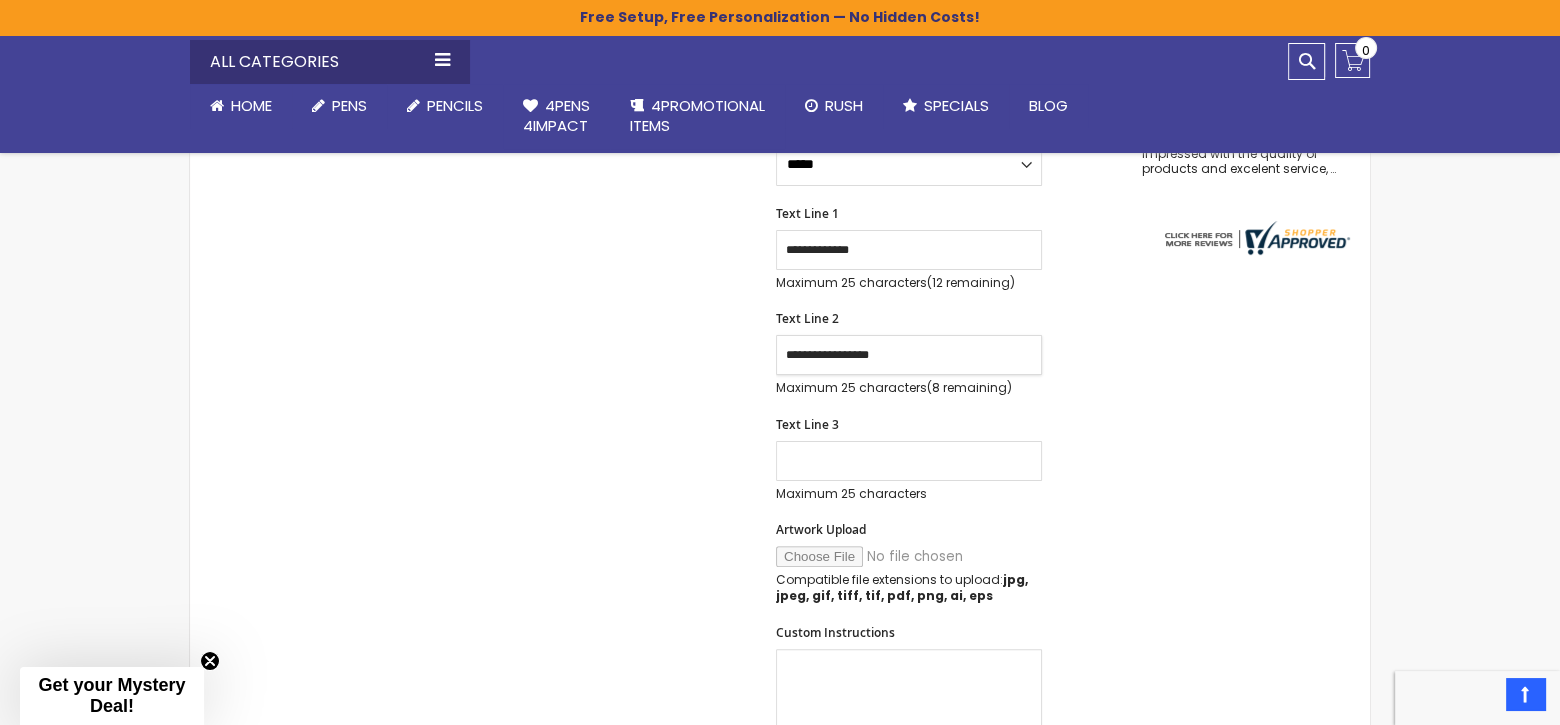 type on "**********" 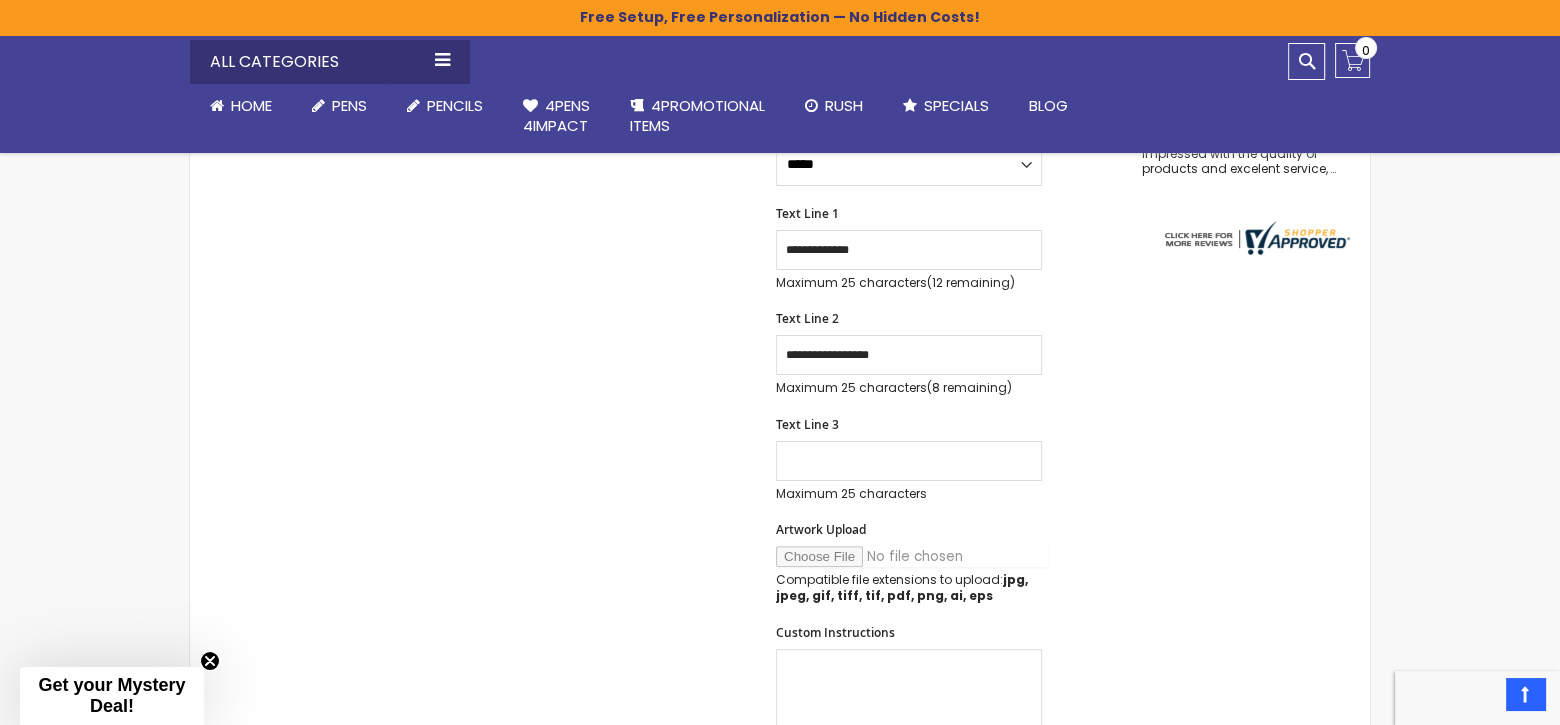 click on "Artwork Upload" at bounding box center [912, 556] 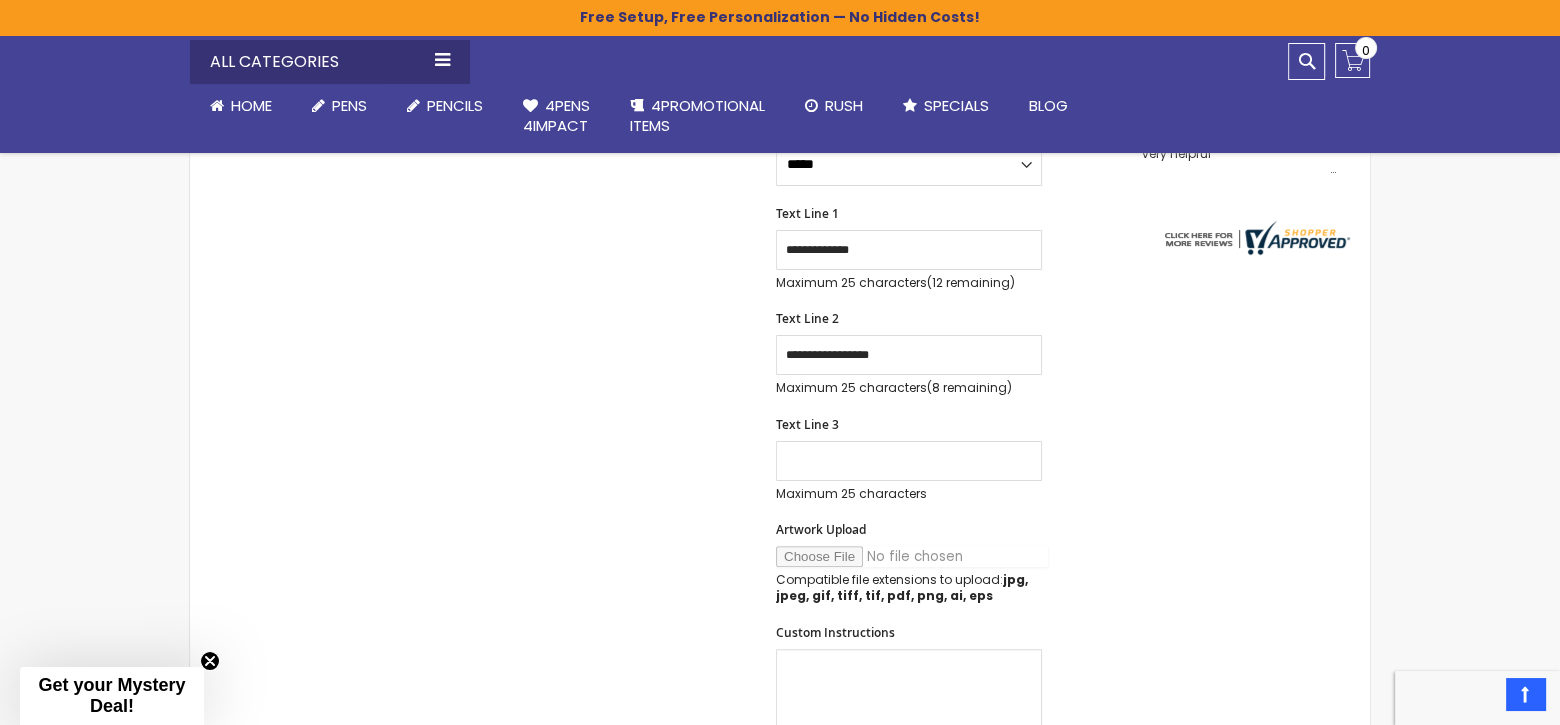 click on "Artwork Upload" at bounding box center [912, 556] 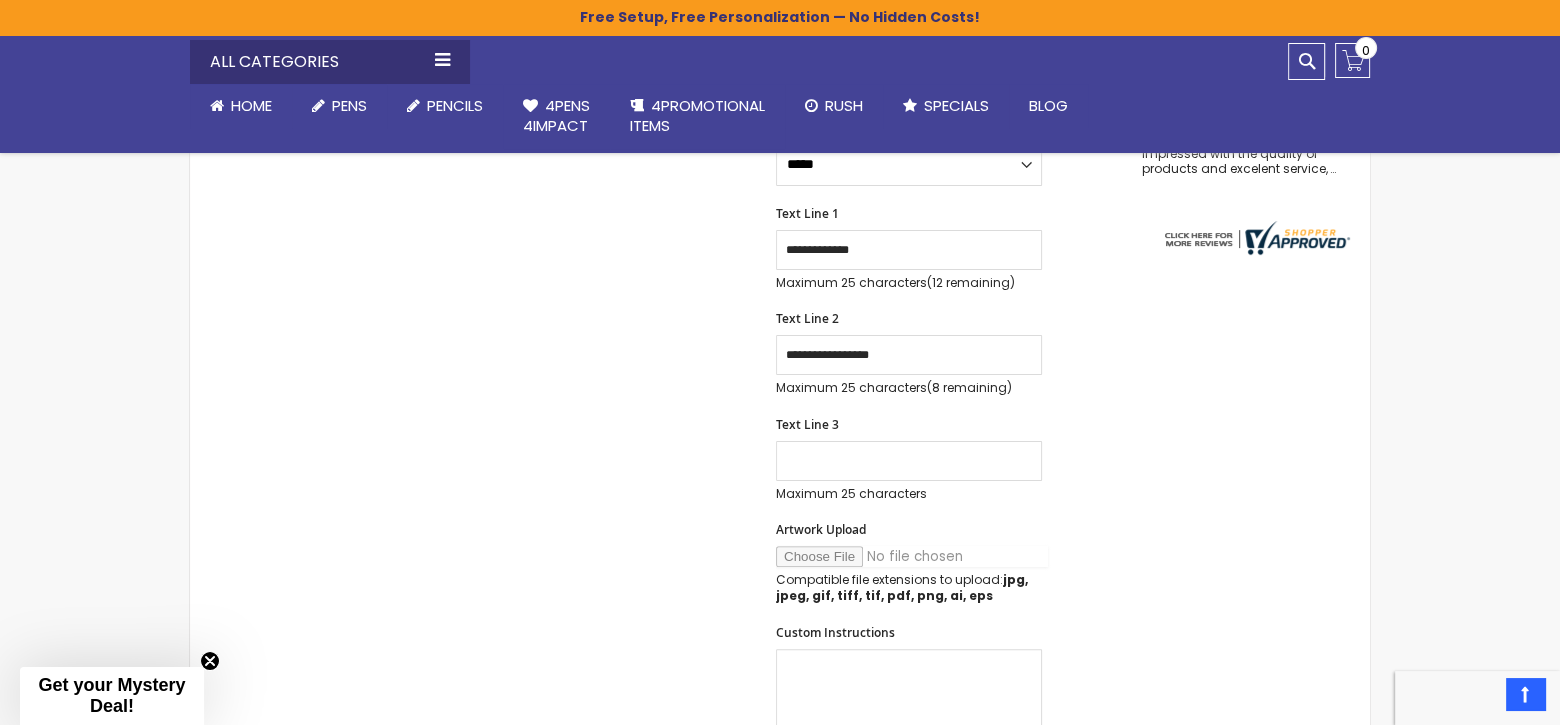 click on "Artwork Upload" at bounding box center [912, 556] 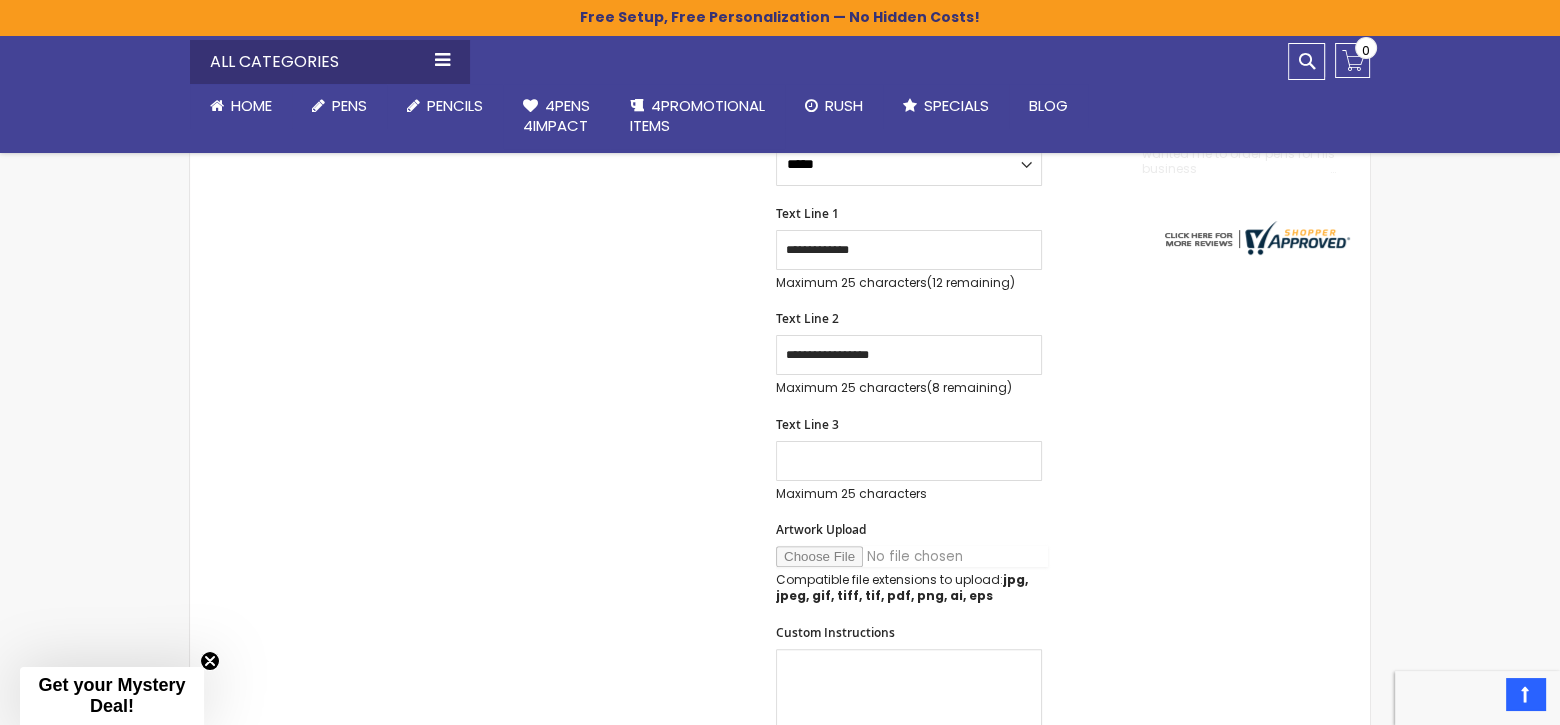 type on "**********" 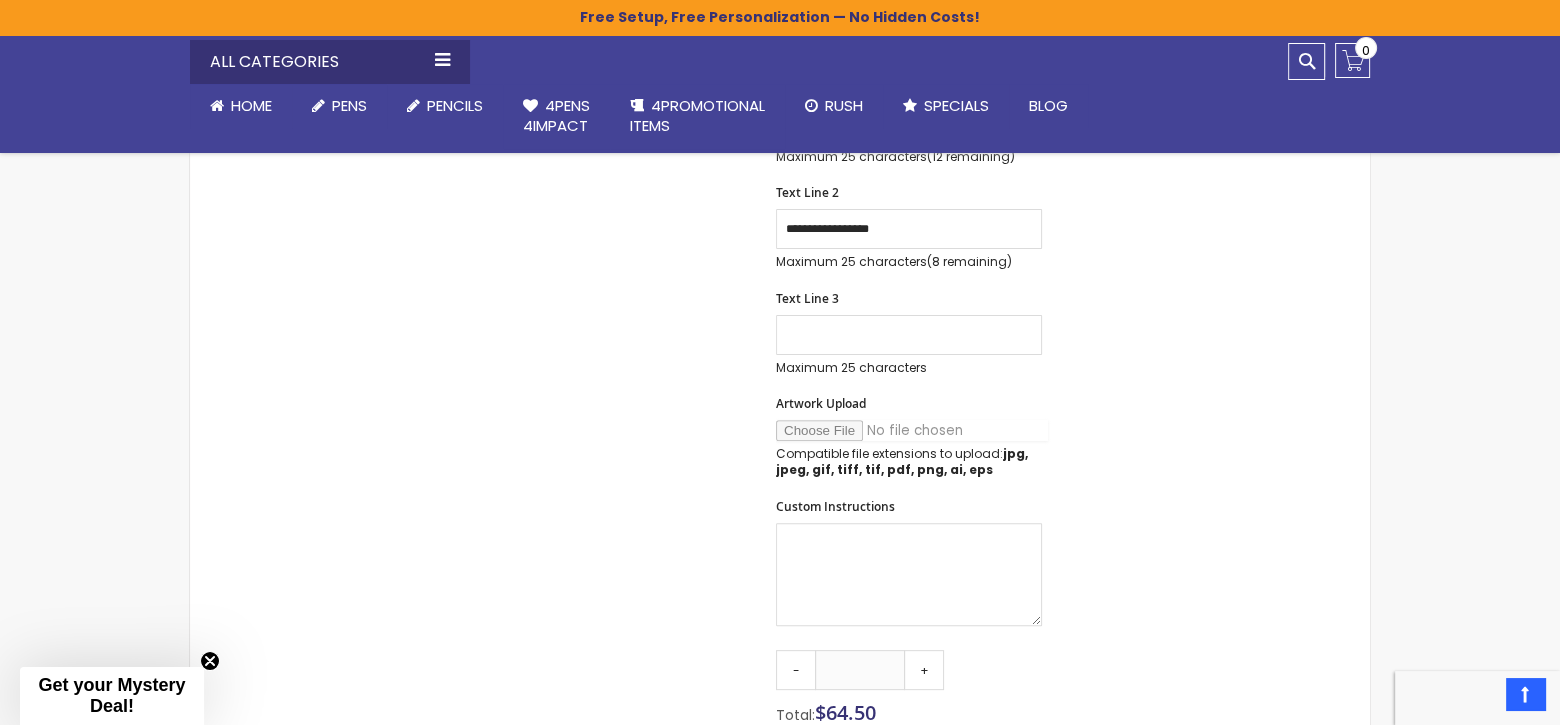 scroll, scrollTop: 1100, scrollLeft: 0, axis: vertical 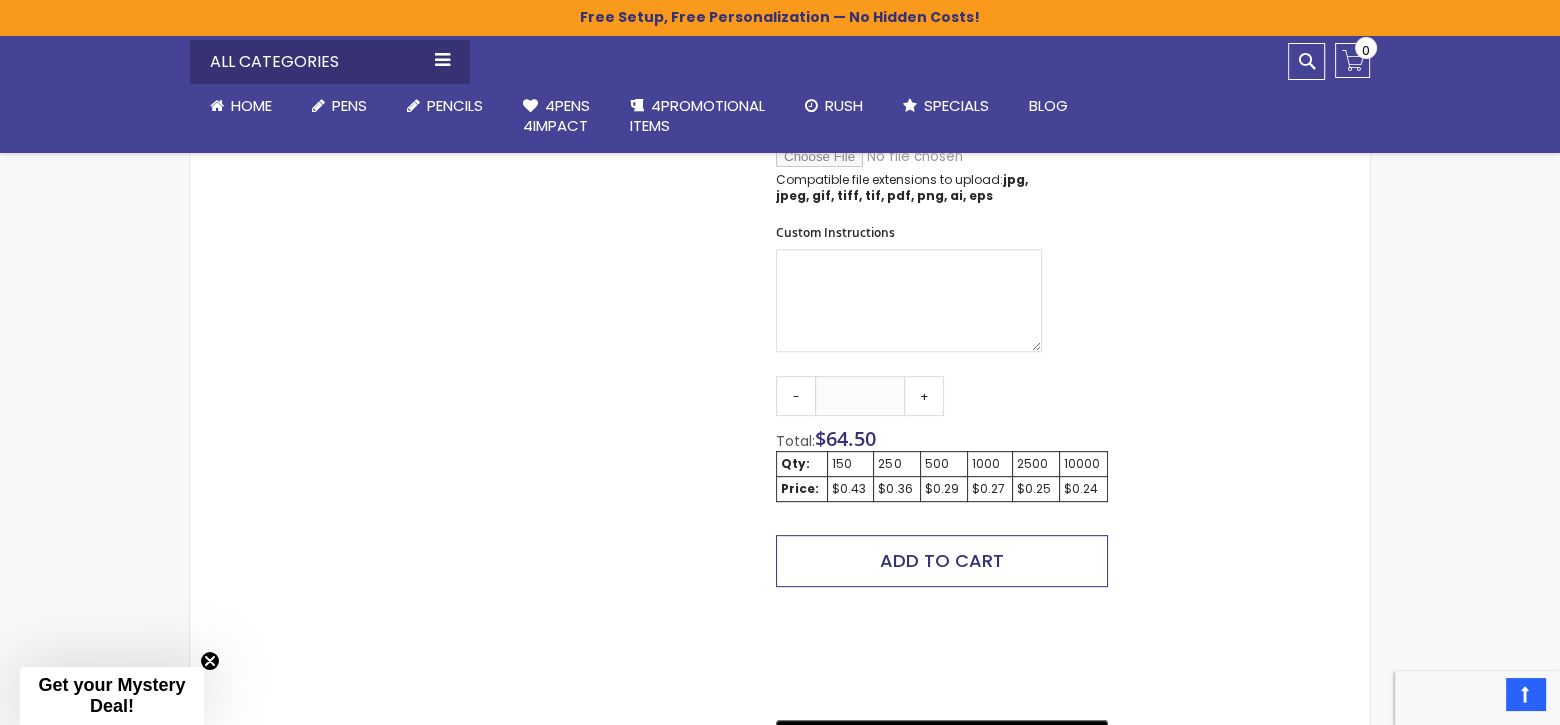 click on "Add to Cart" at bounding box center (942, 560) 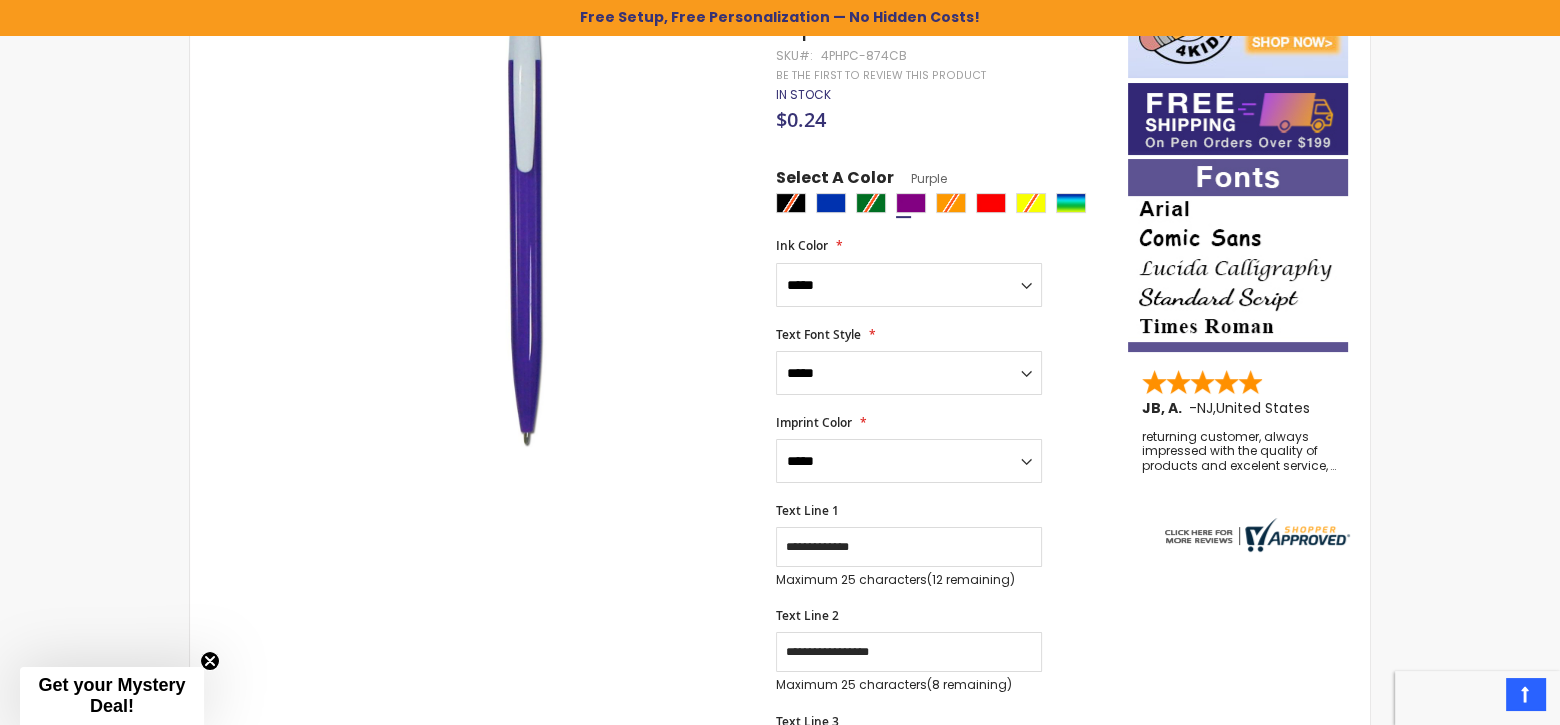 scroll, scrollTop: 536, scrollLeft: 0, axis: vertical 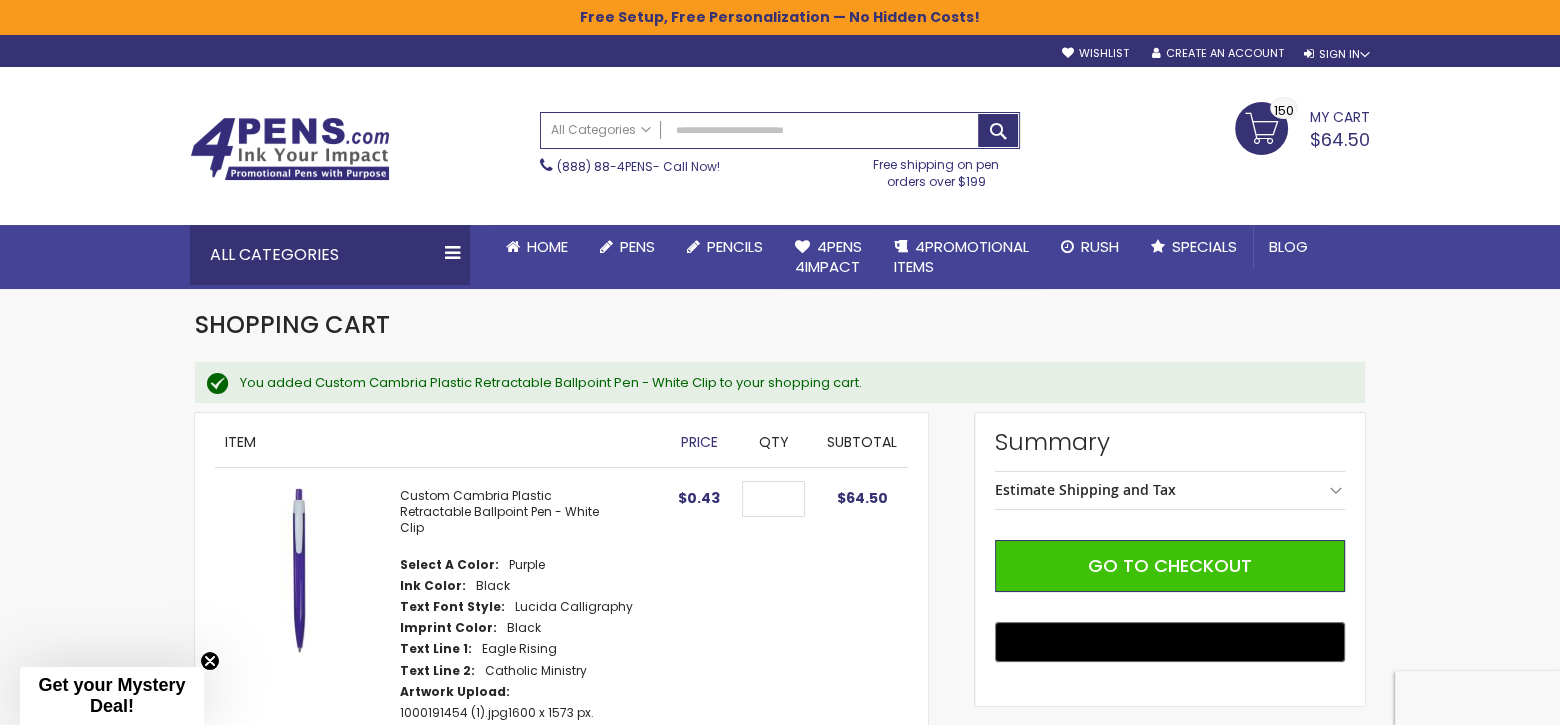 click on "Estimate Shipping and Tax" at bounding box center [1170, 490] 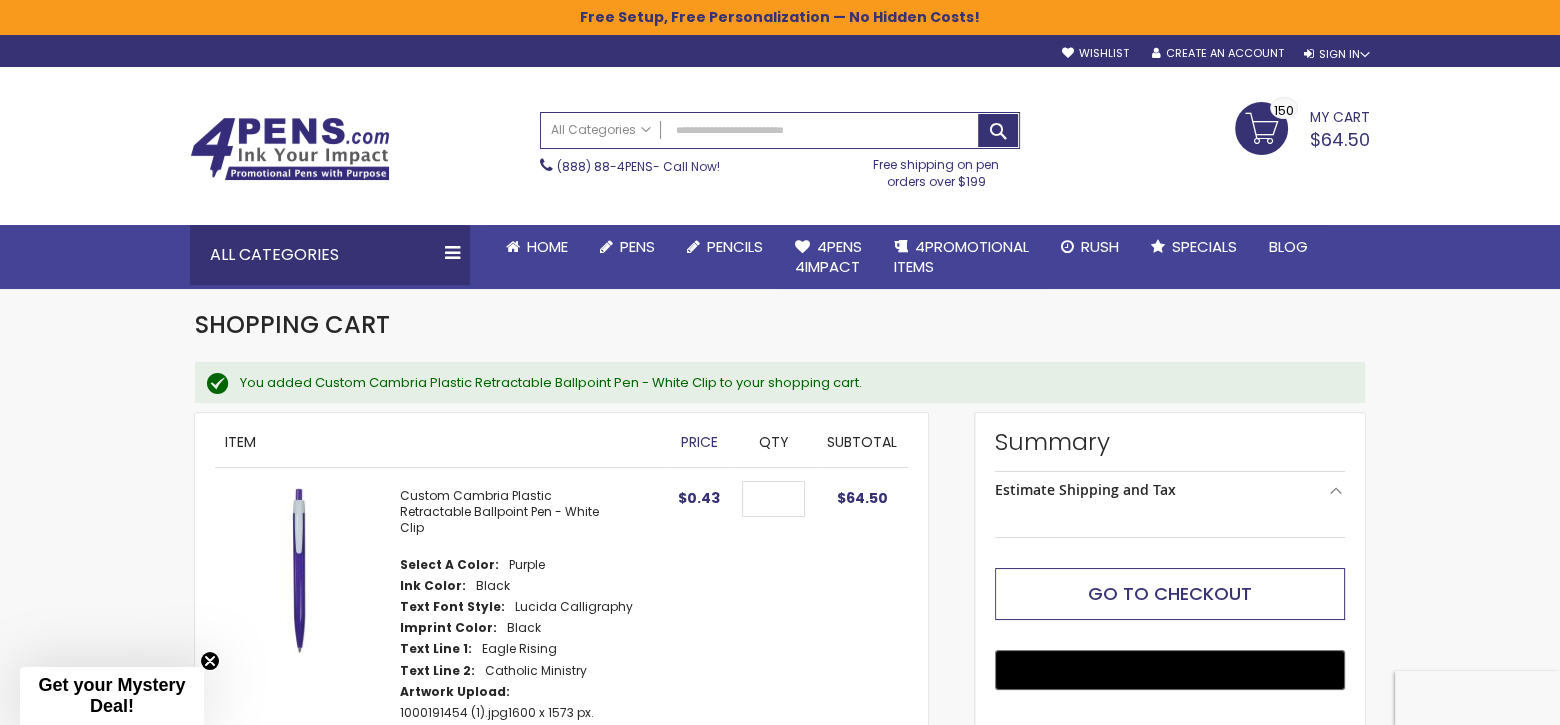 click on "Go to Checkout" at bounding box center [1170, 594] 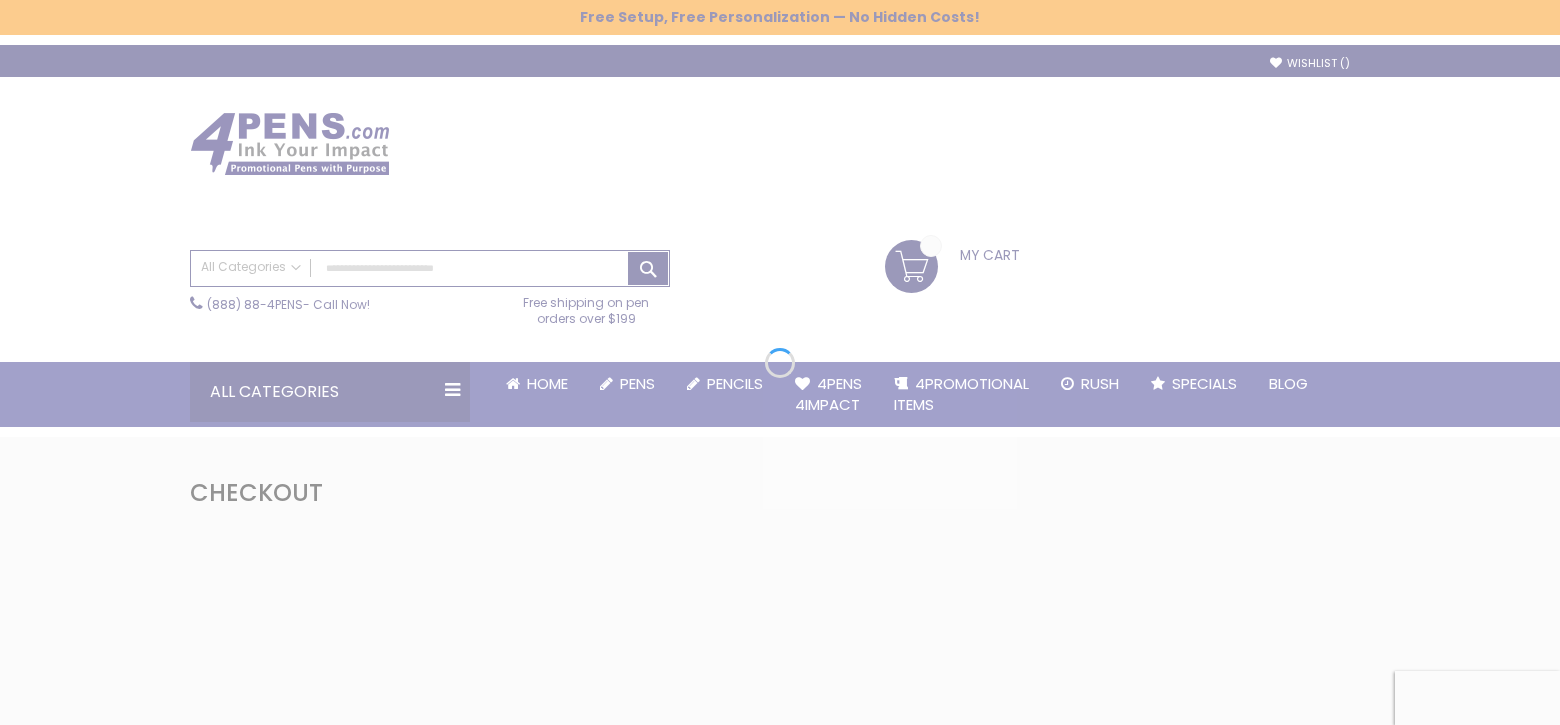 scroll, scrollTop: 0, scrollLeft: 0, axis: both 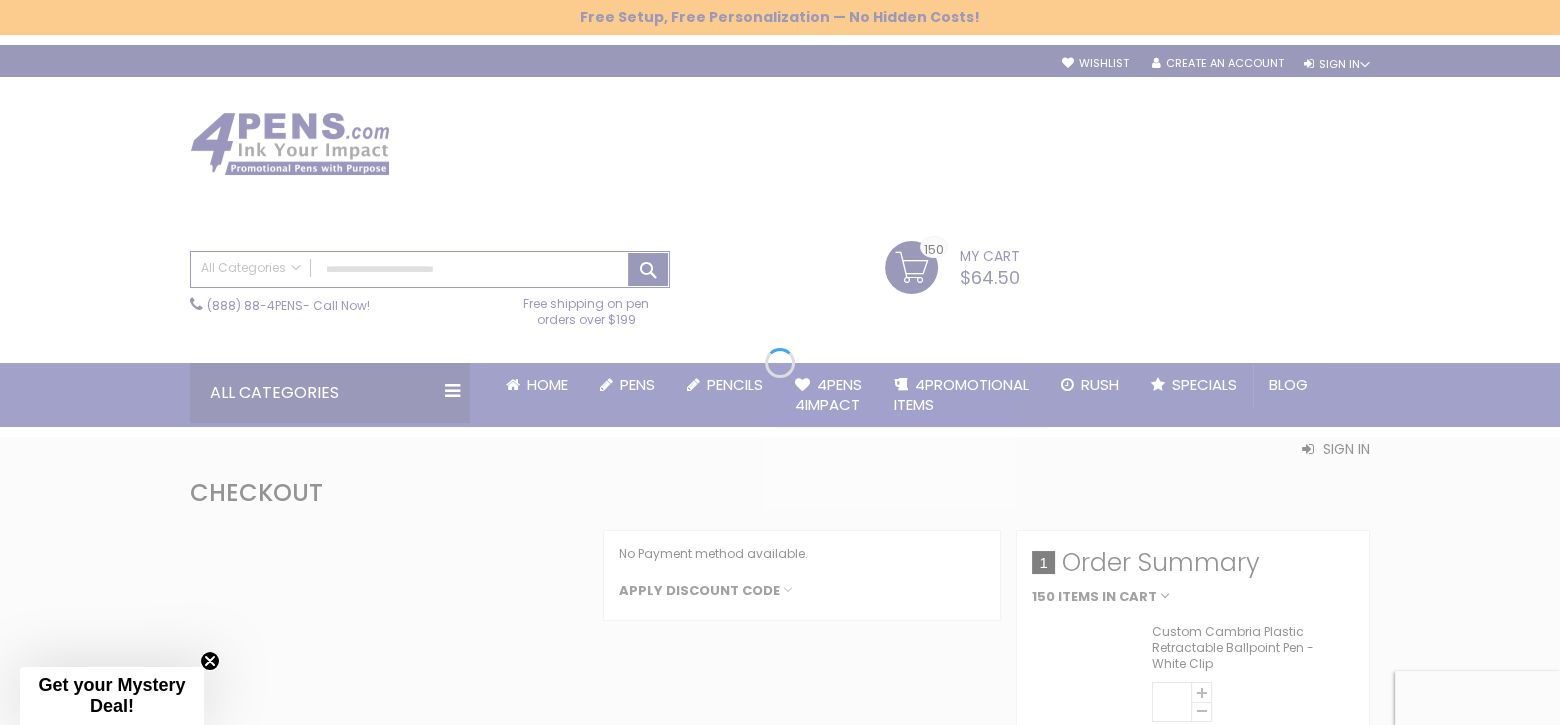 select on "*" 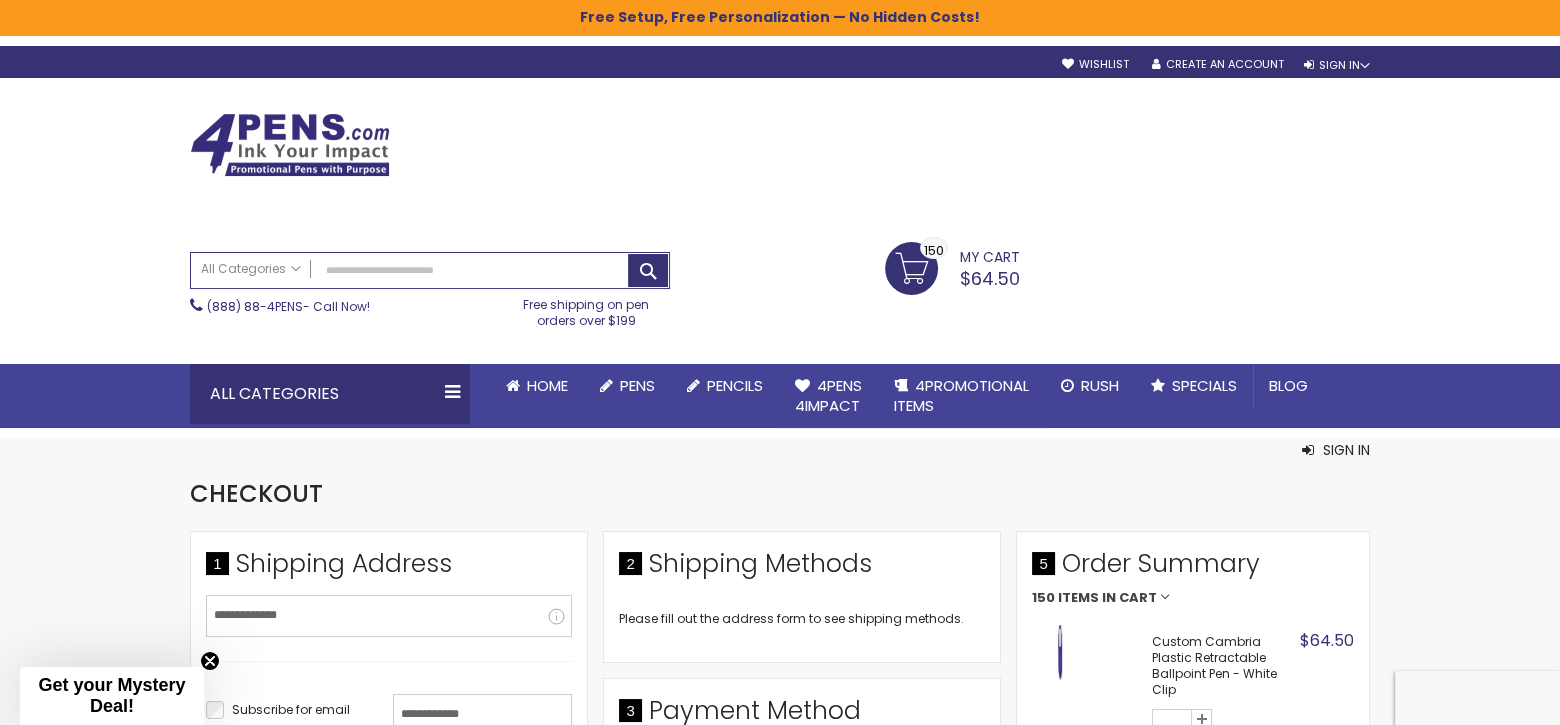scroll, scrollTop: 0, scrollLeft: 0, axis: both 